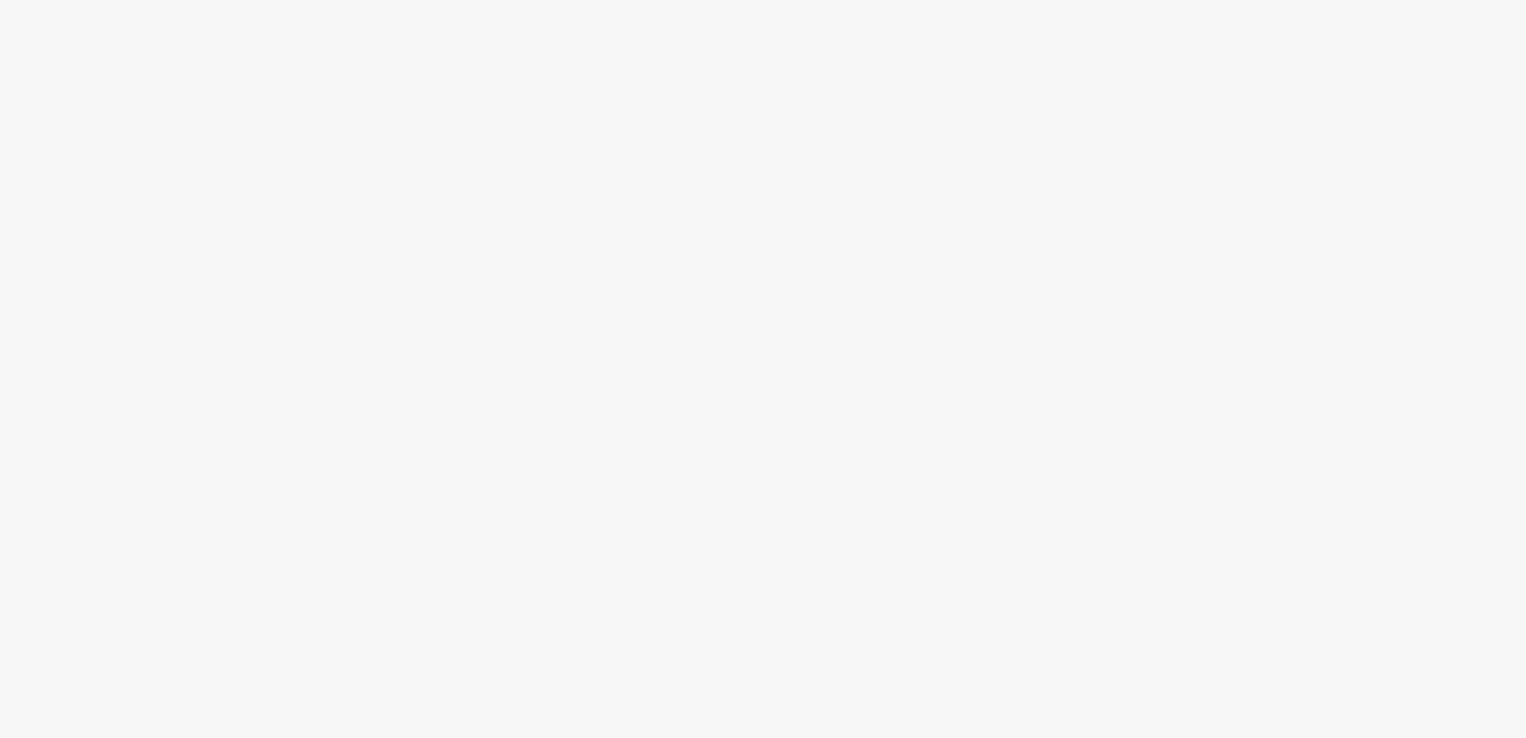 scroll, scrollTop: 0, scrollLeft: 0, axis: both 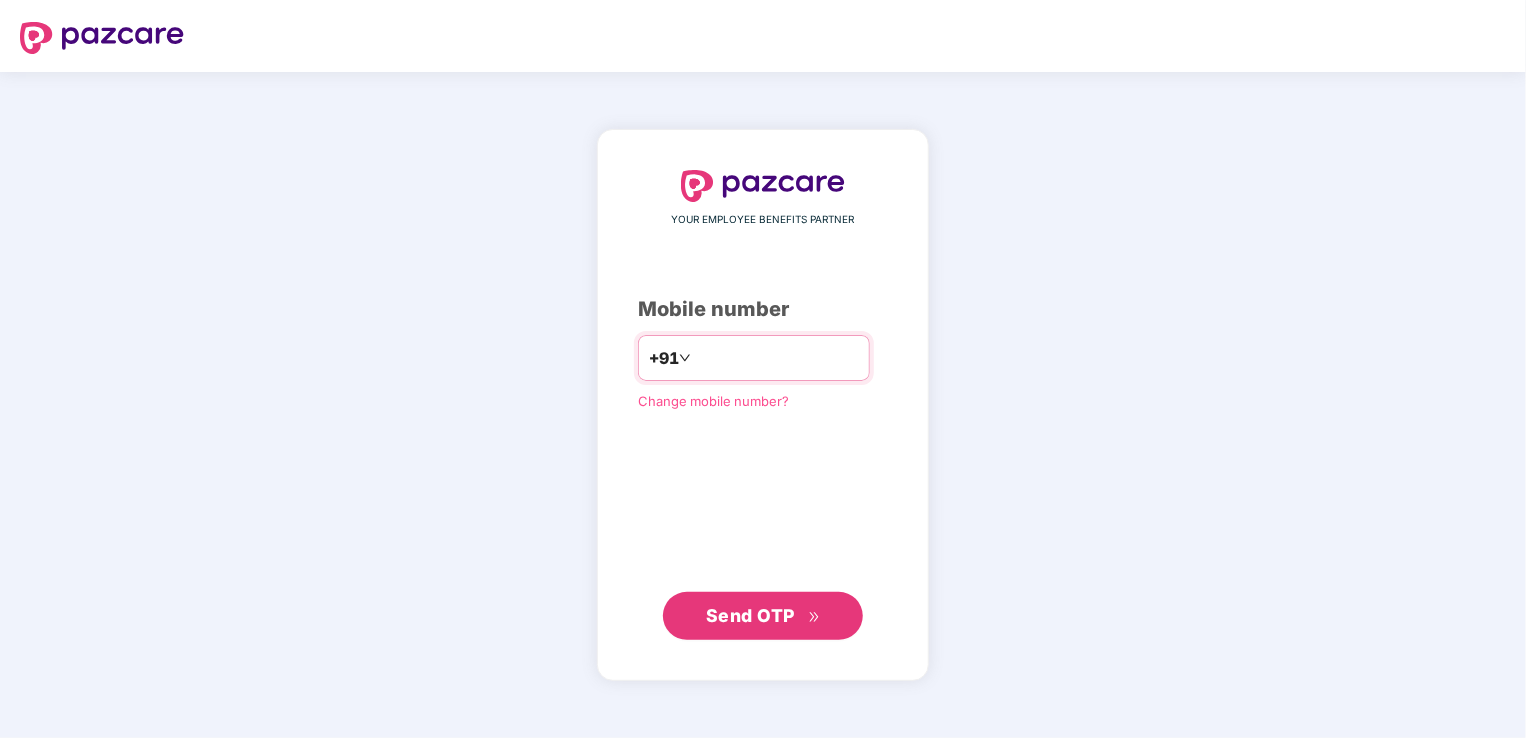 click at bounding box center (777, 358) 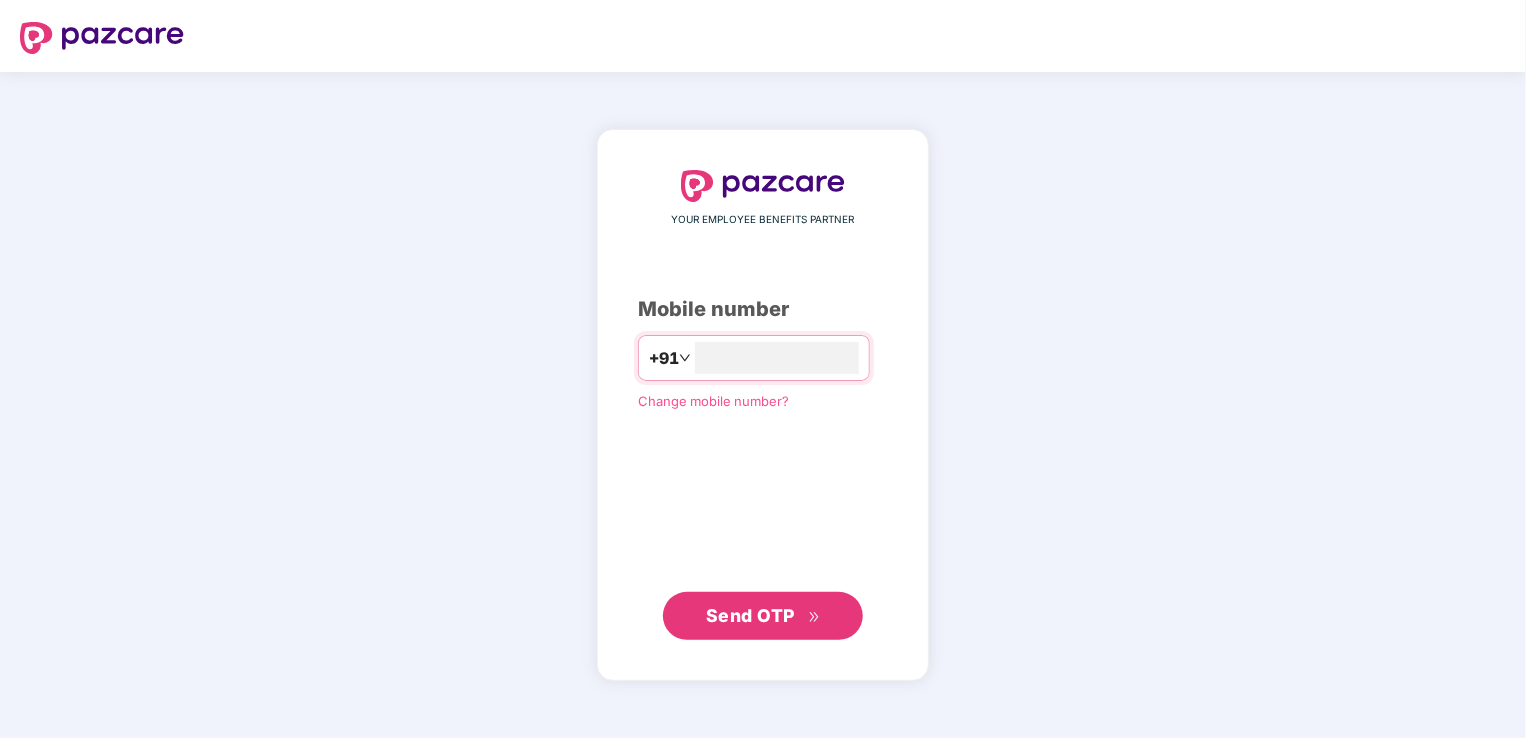 type on "**********" 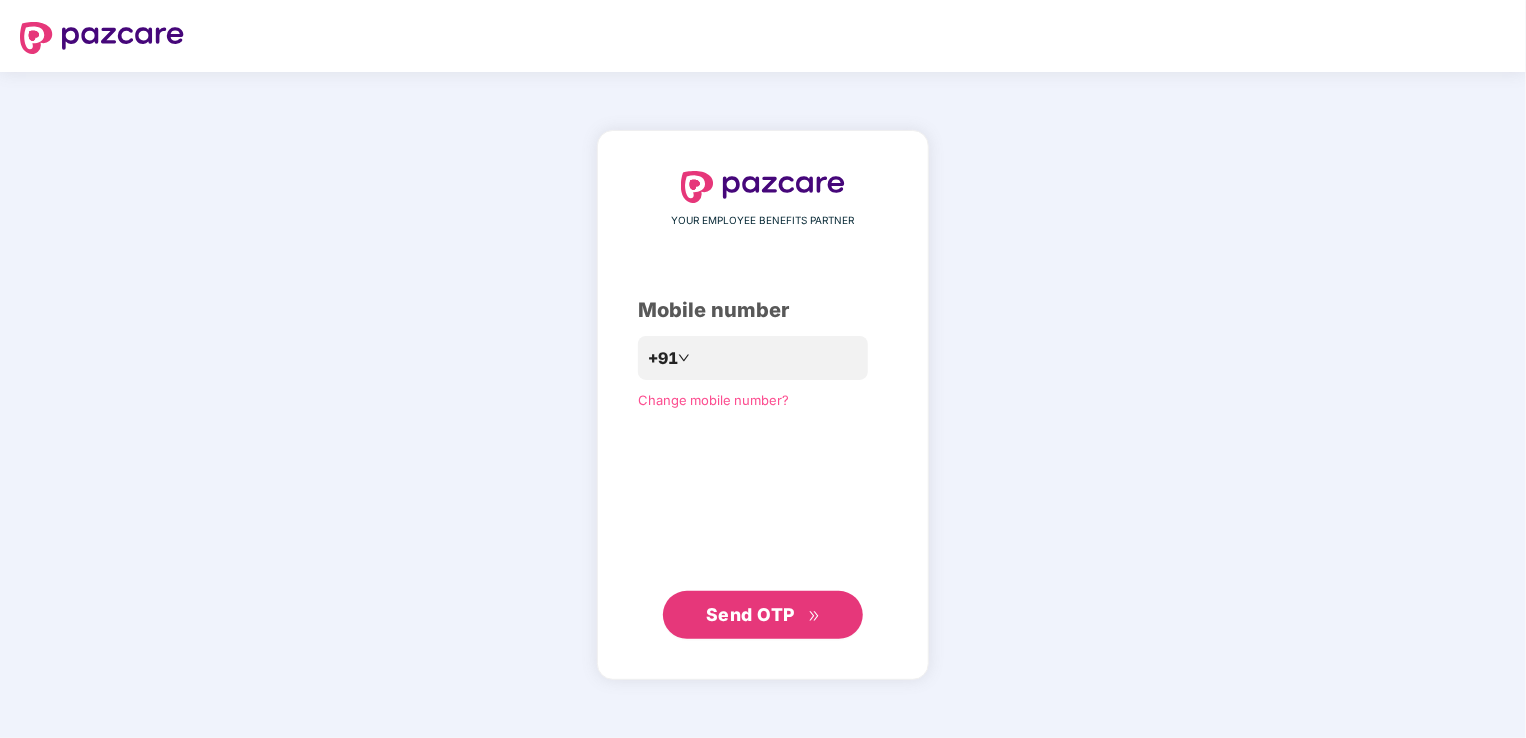 click on "Send OTP" at bounding box center (750, 614) 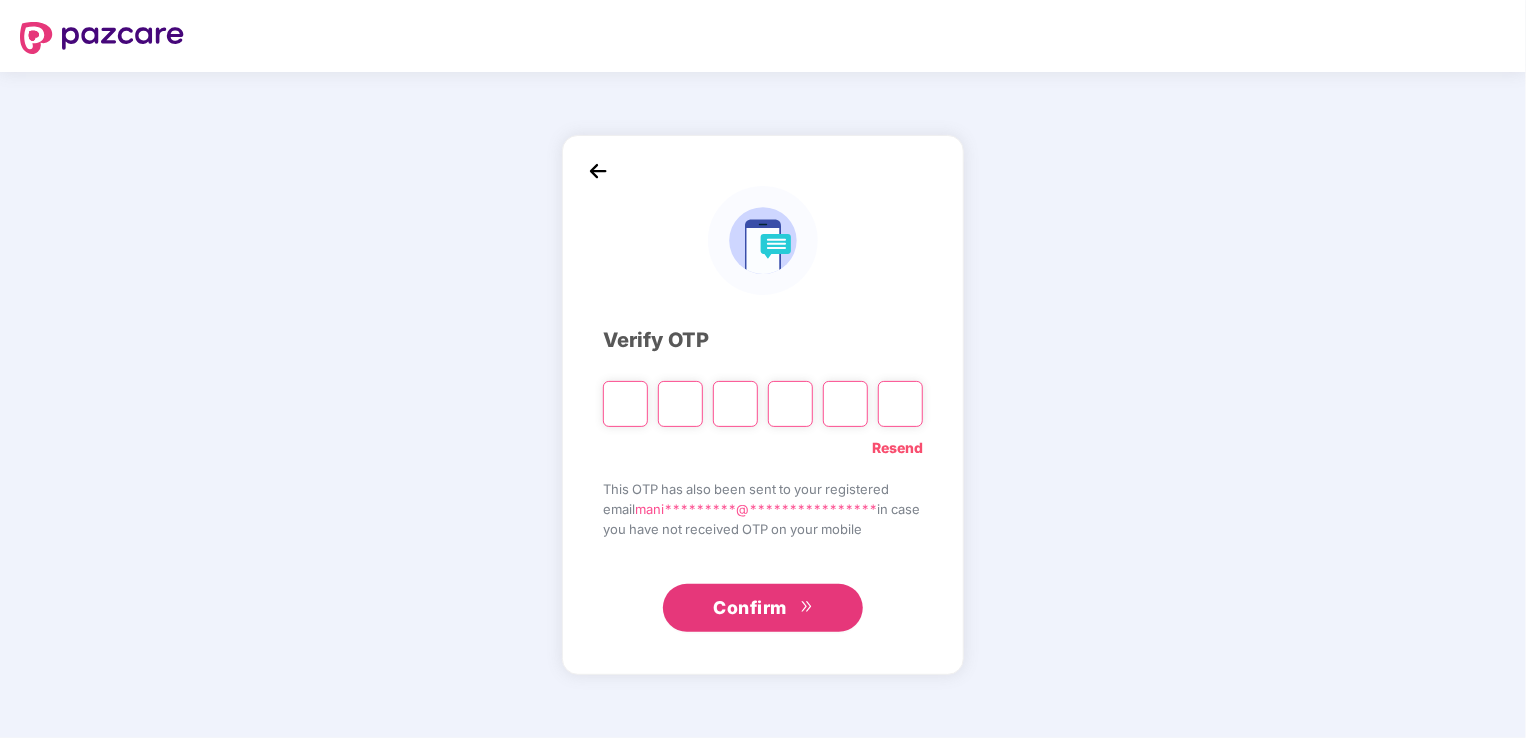 type on "*" 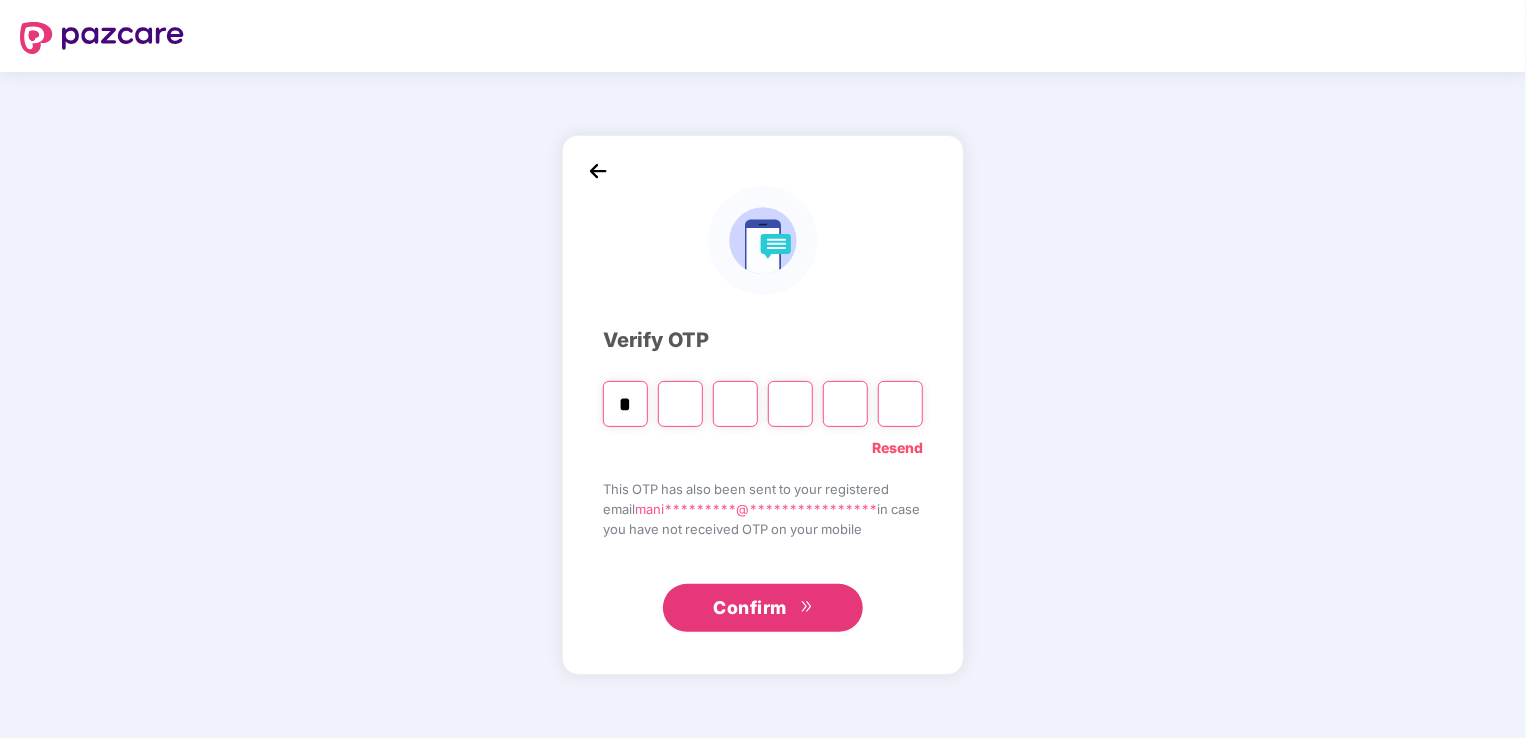 type on "*" 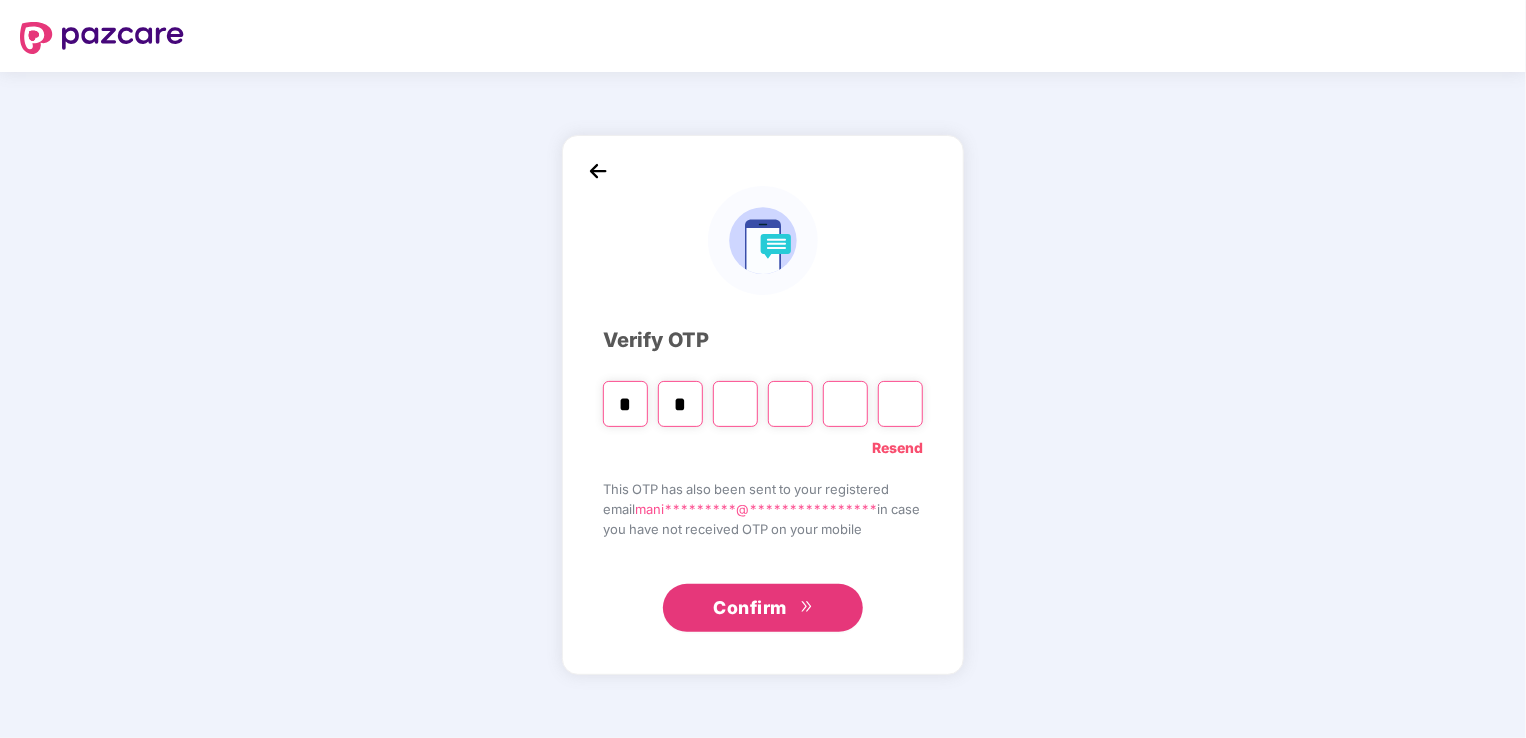 type on "*" 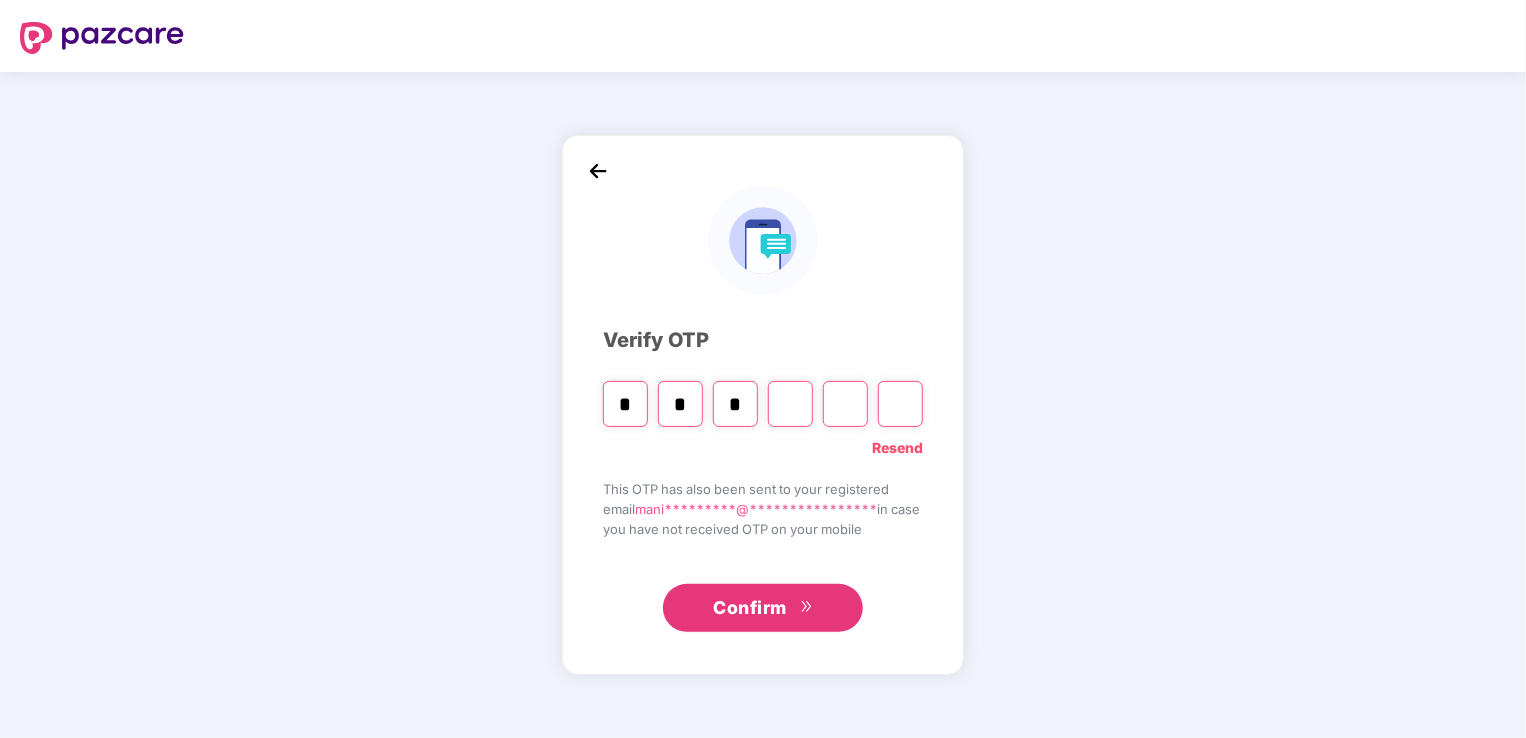 type on "*" 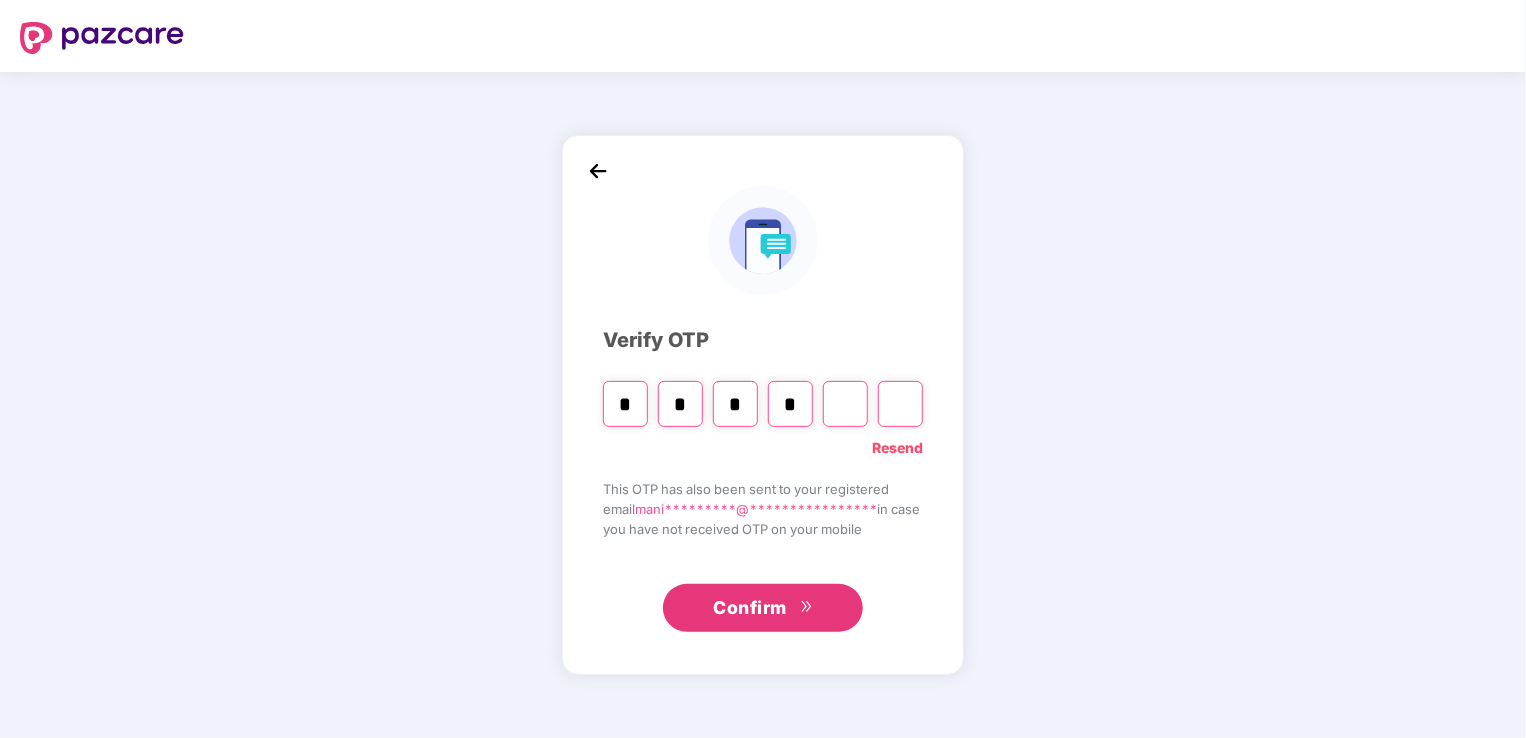 type on "*" 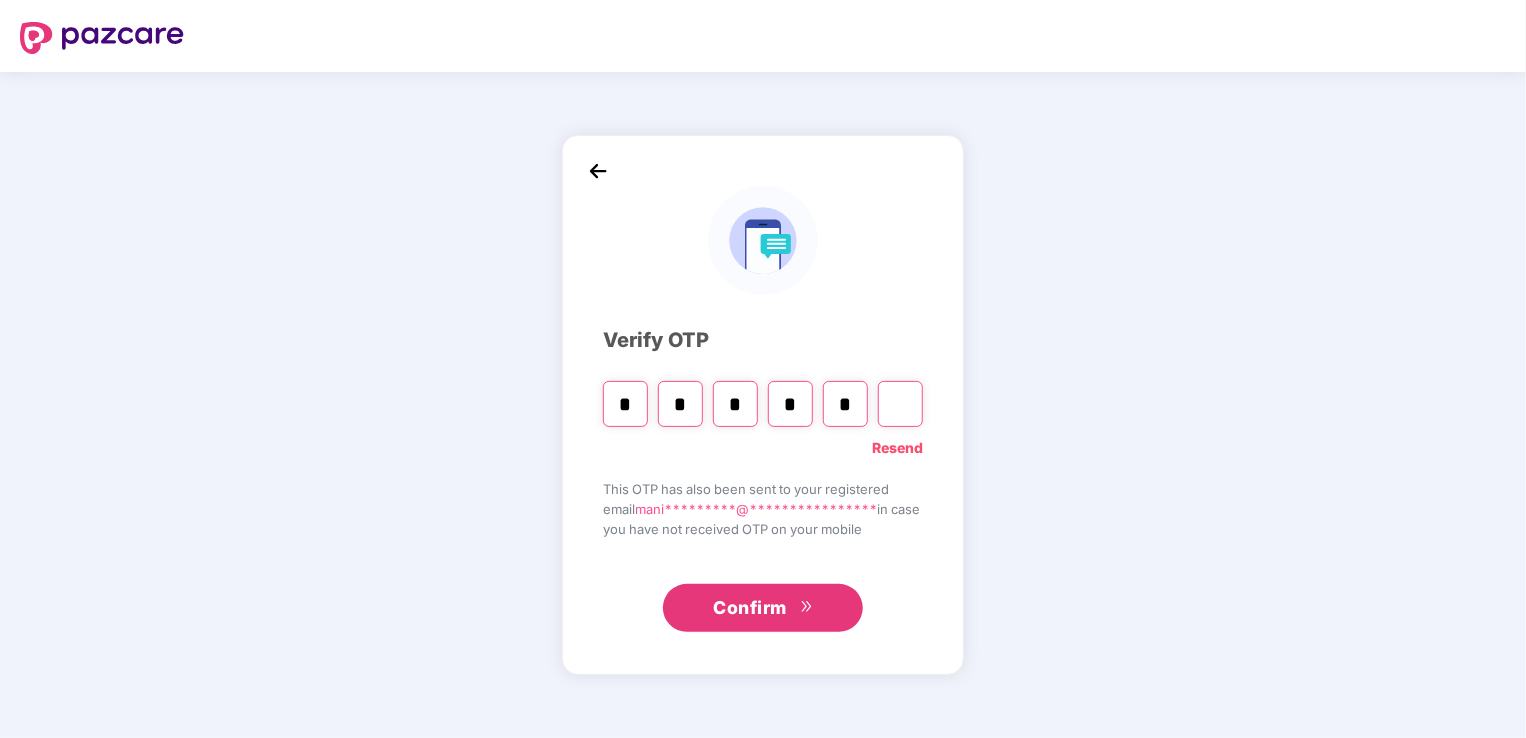 type on "*" 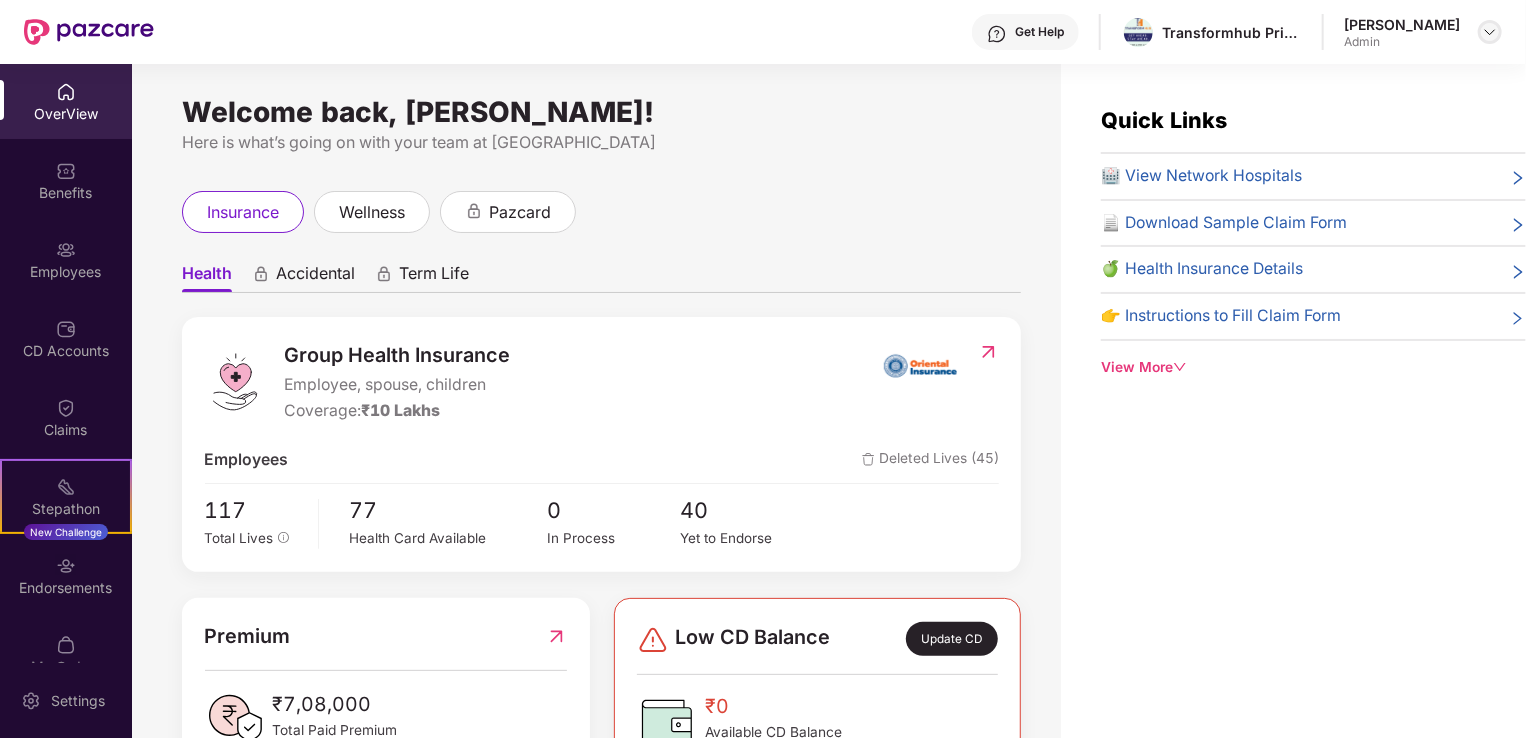 click at bounding box center [1490, 32] 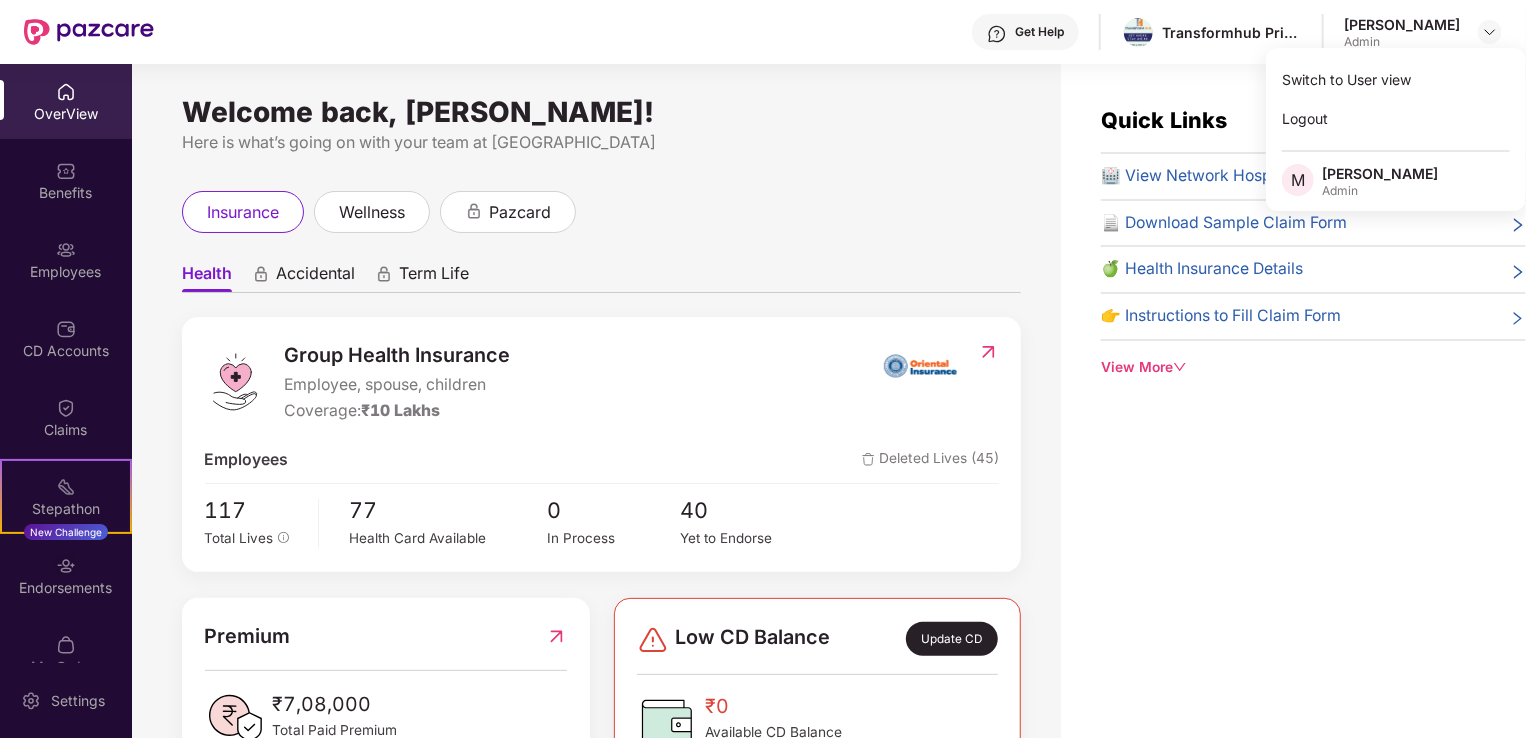 click on "Quick Links 🏥 View Network Hospitals 📄 Download Sample Claim Form 🍏 Health Insurance Details 👉 Instructions to Fill Claim Form View More" at bounding box center [1293, 433] 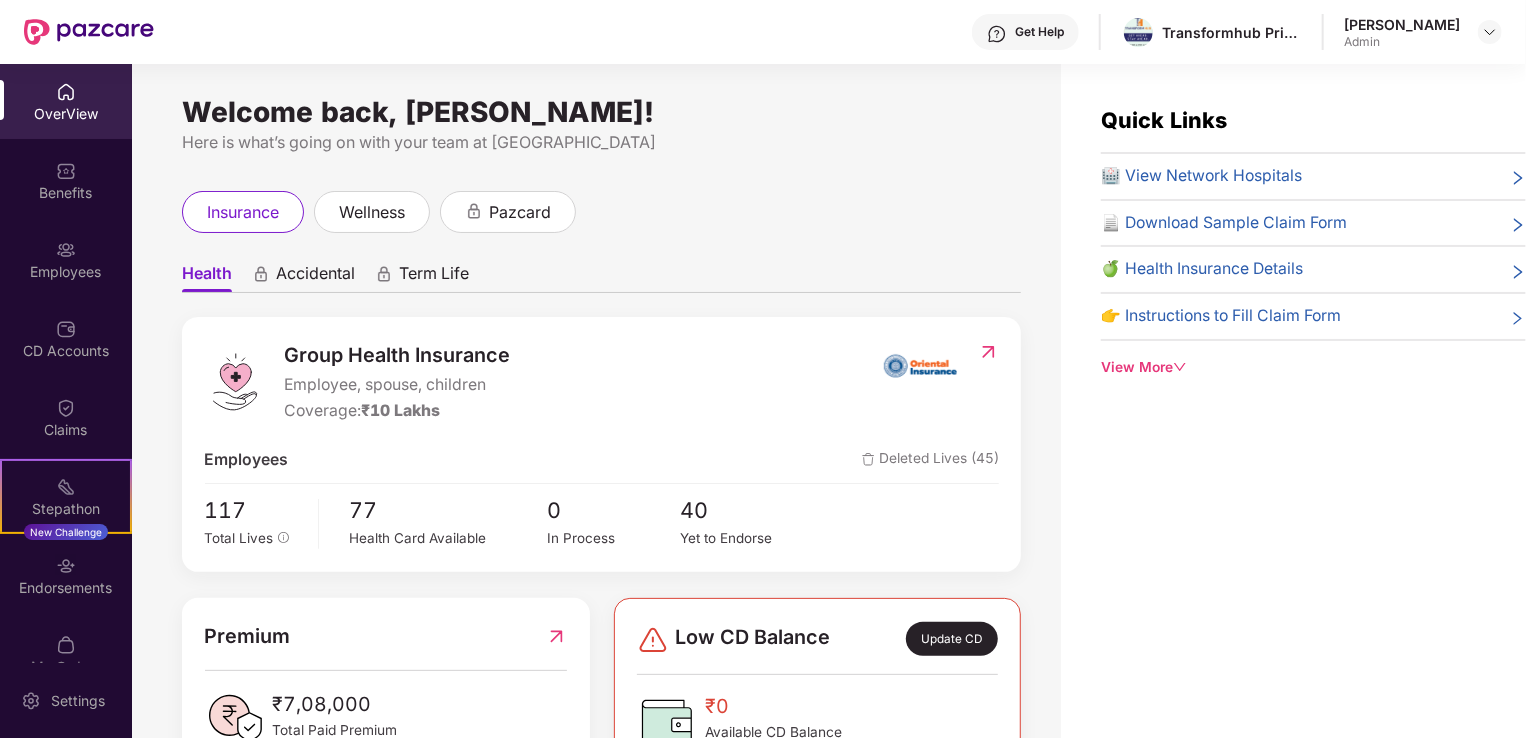 click on "View More" at bounding box center (1313, 368) 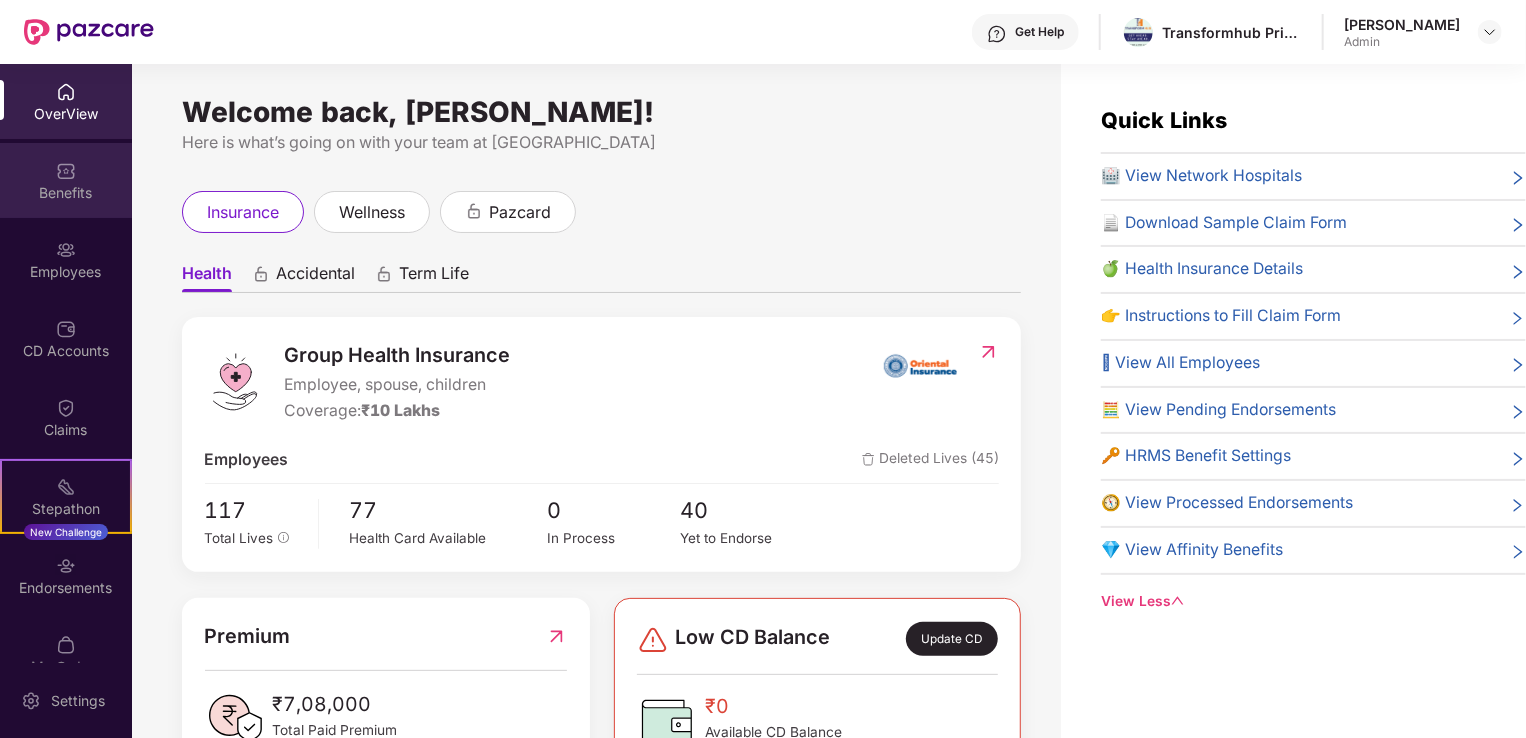 click at bounding box center [66, 171] 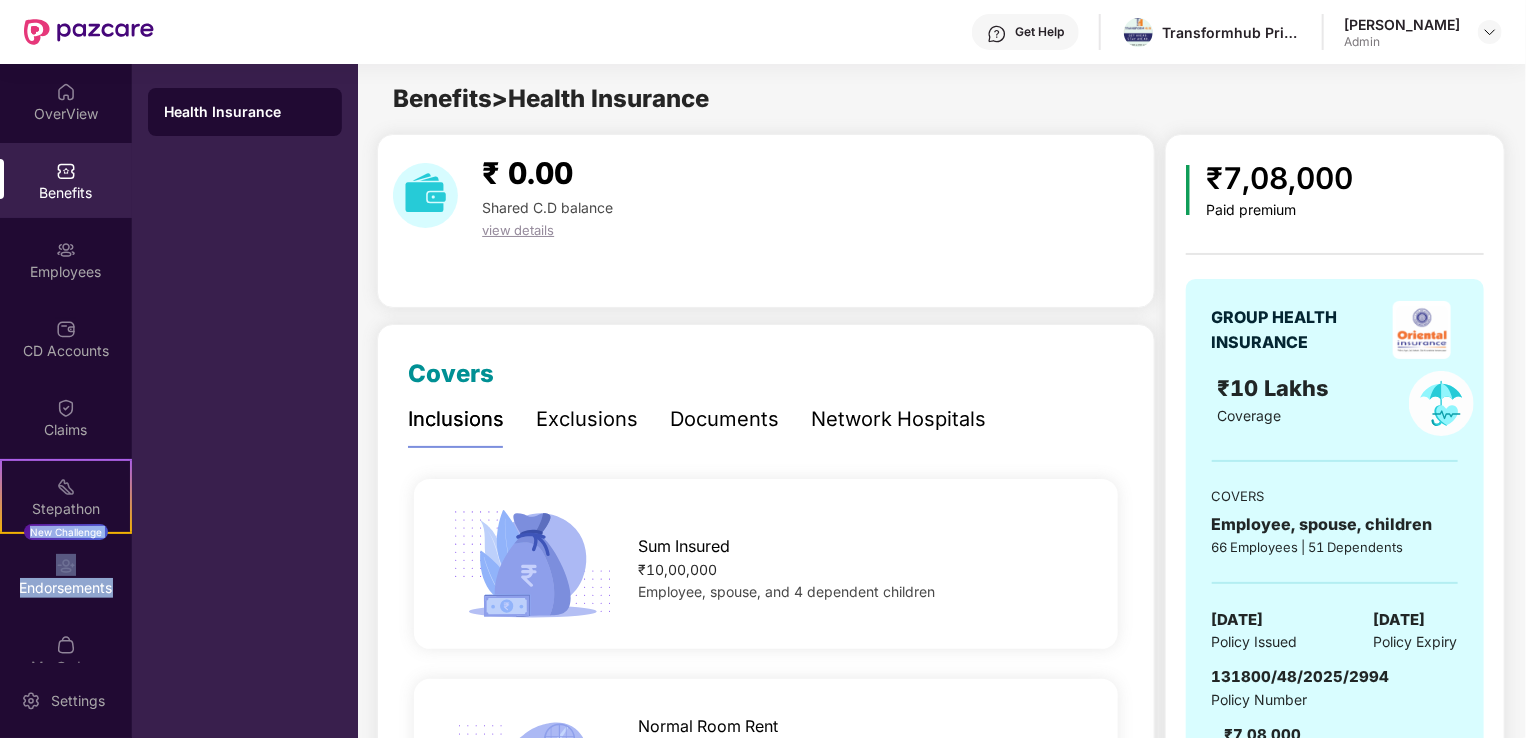 drag, startPoint x: 124, startPoint y: 489, endPoint x: 127, endPoint y: 541, distance: 52.086468 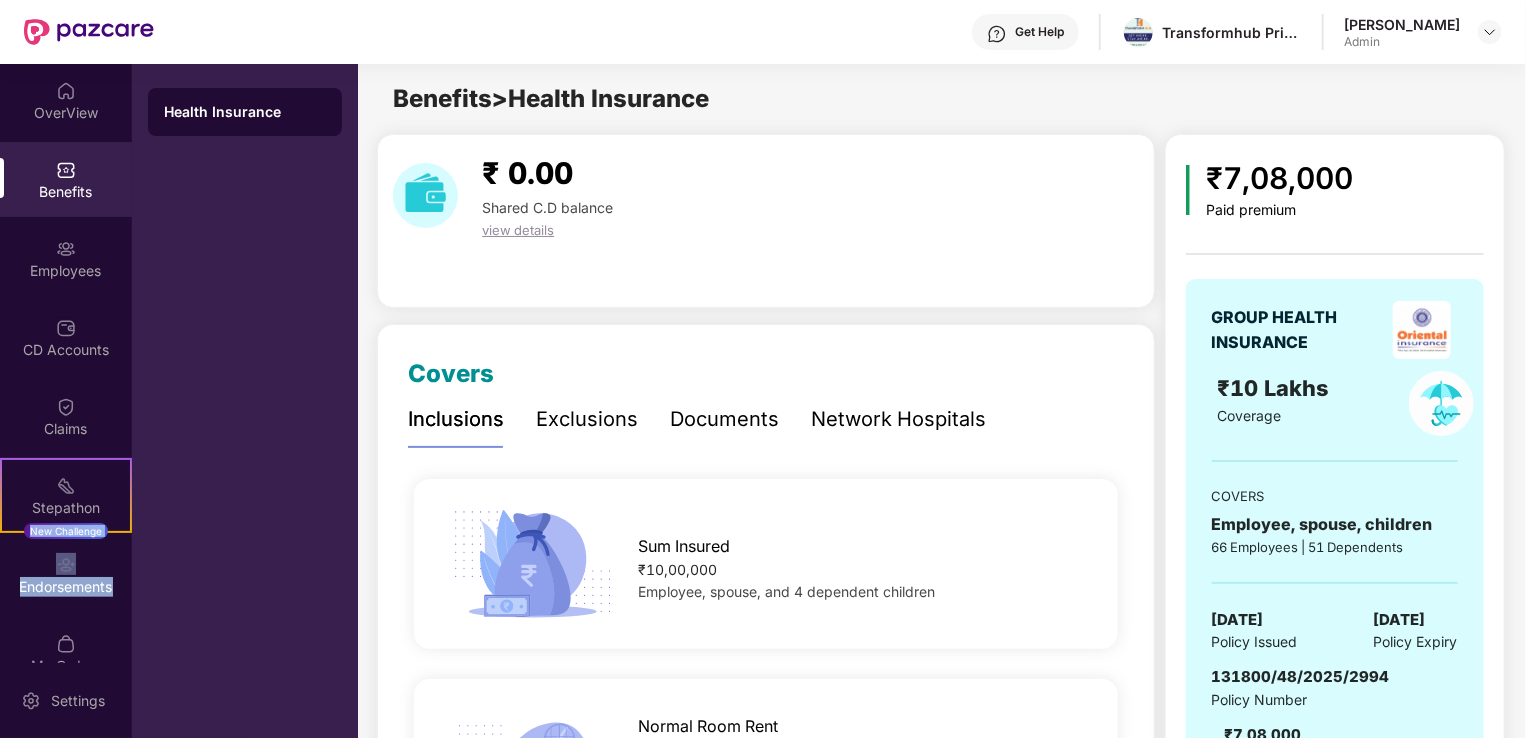 scroll, scrollTop: 32, scrollLeft: 0, axis: vertical 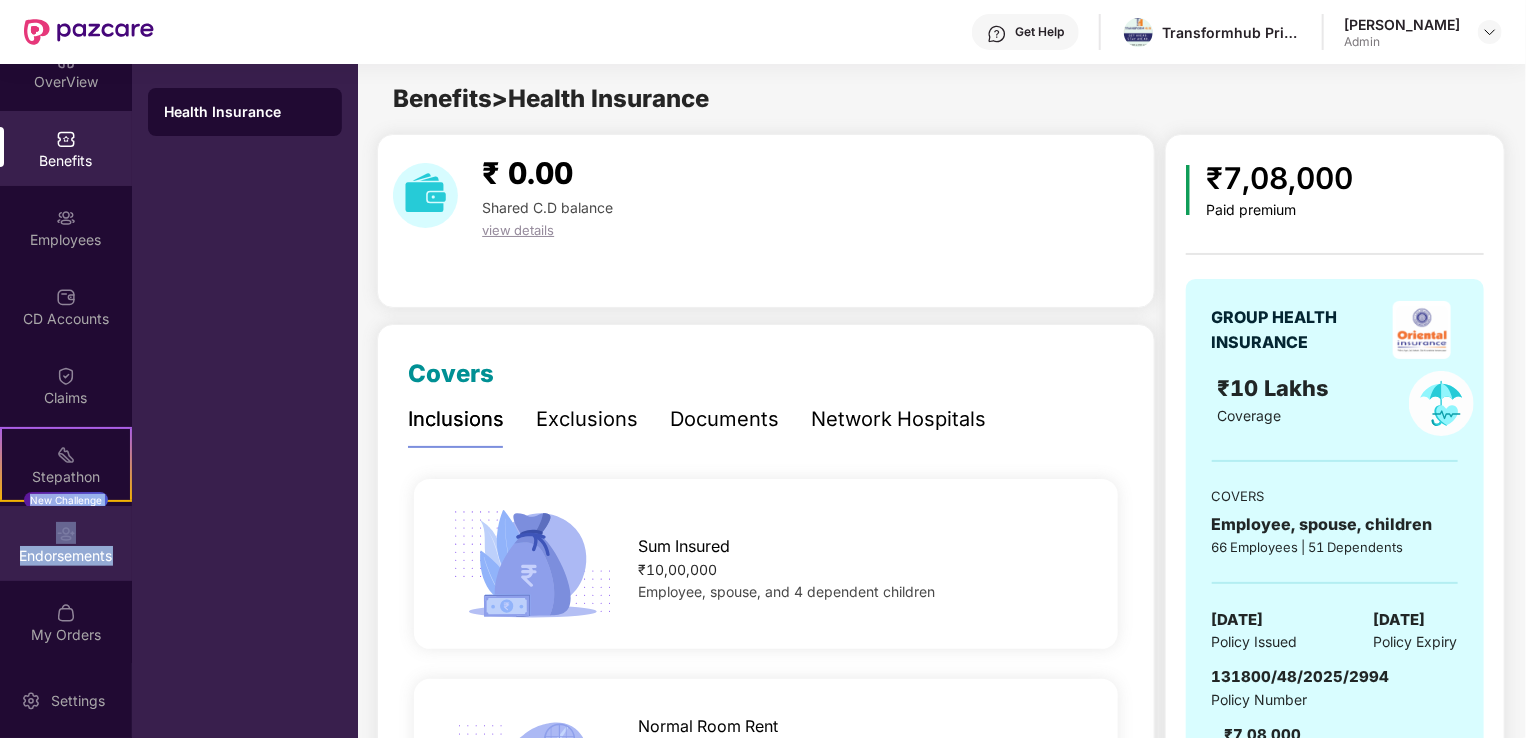 click on "Endorsements" at bounding box center (66, 543) 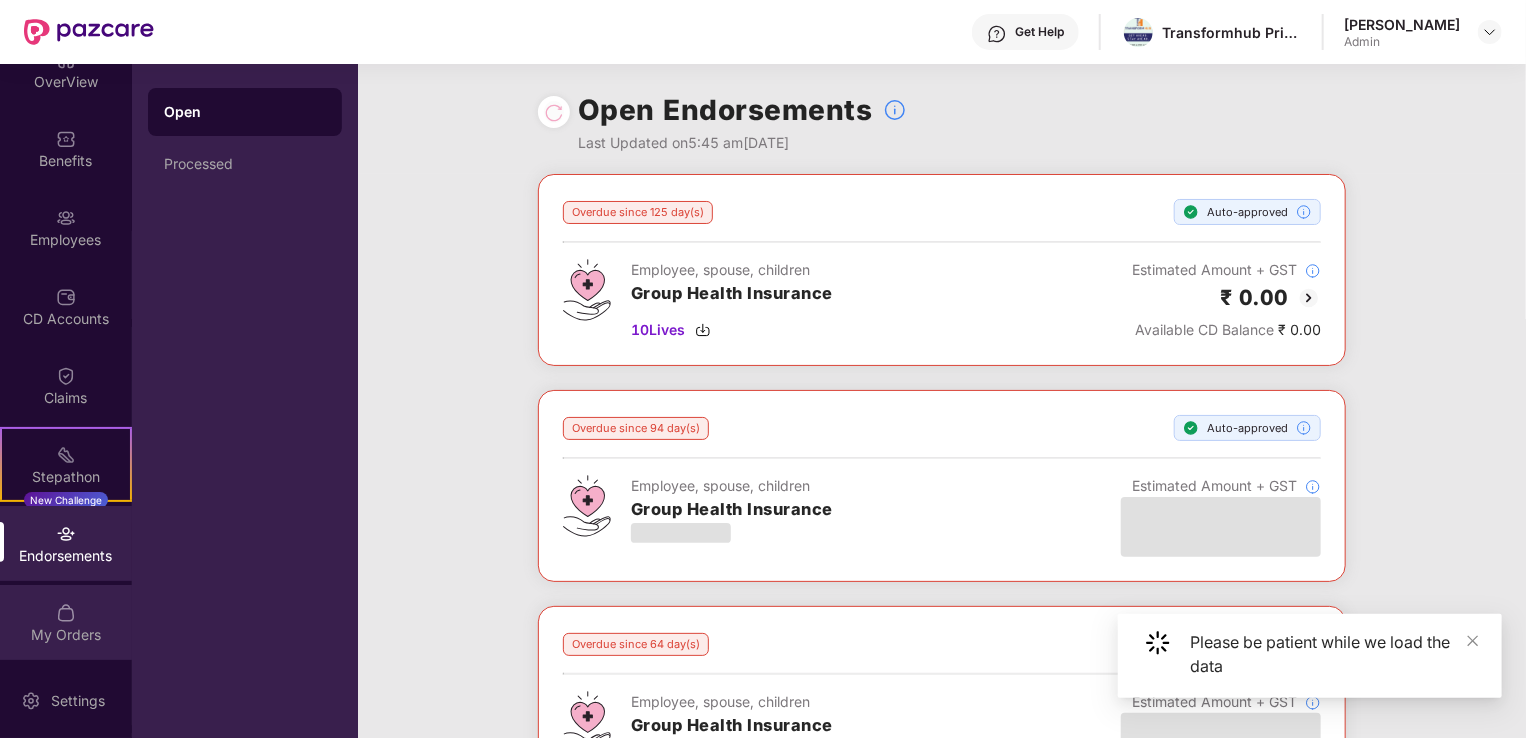 click at bounding box center (66, 613) 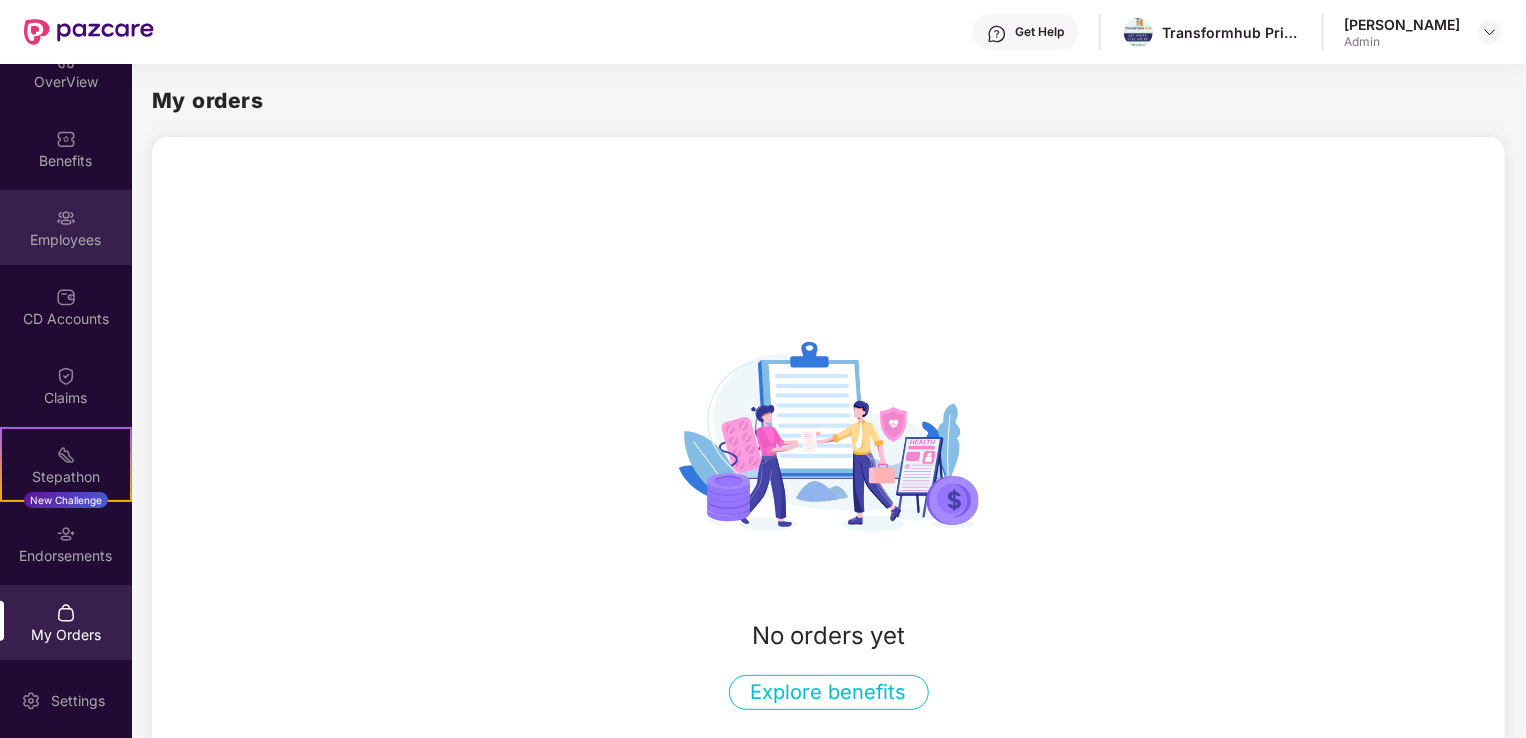 click at bounding box center (66, 218) 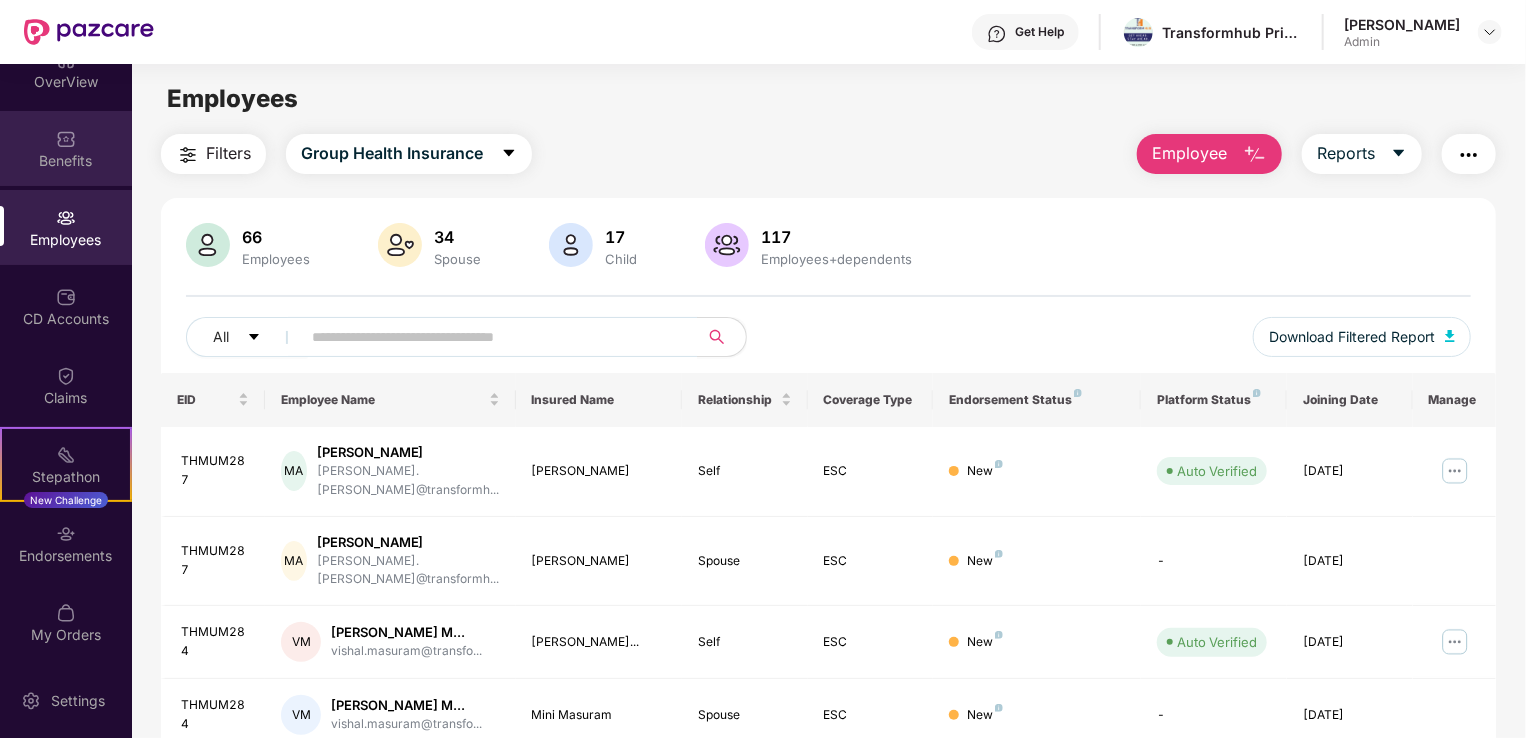 click on "Benefits" at bounding box center [66, 161] 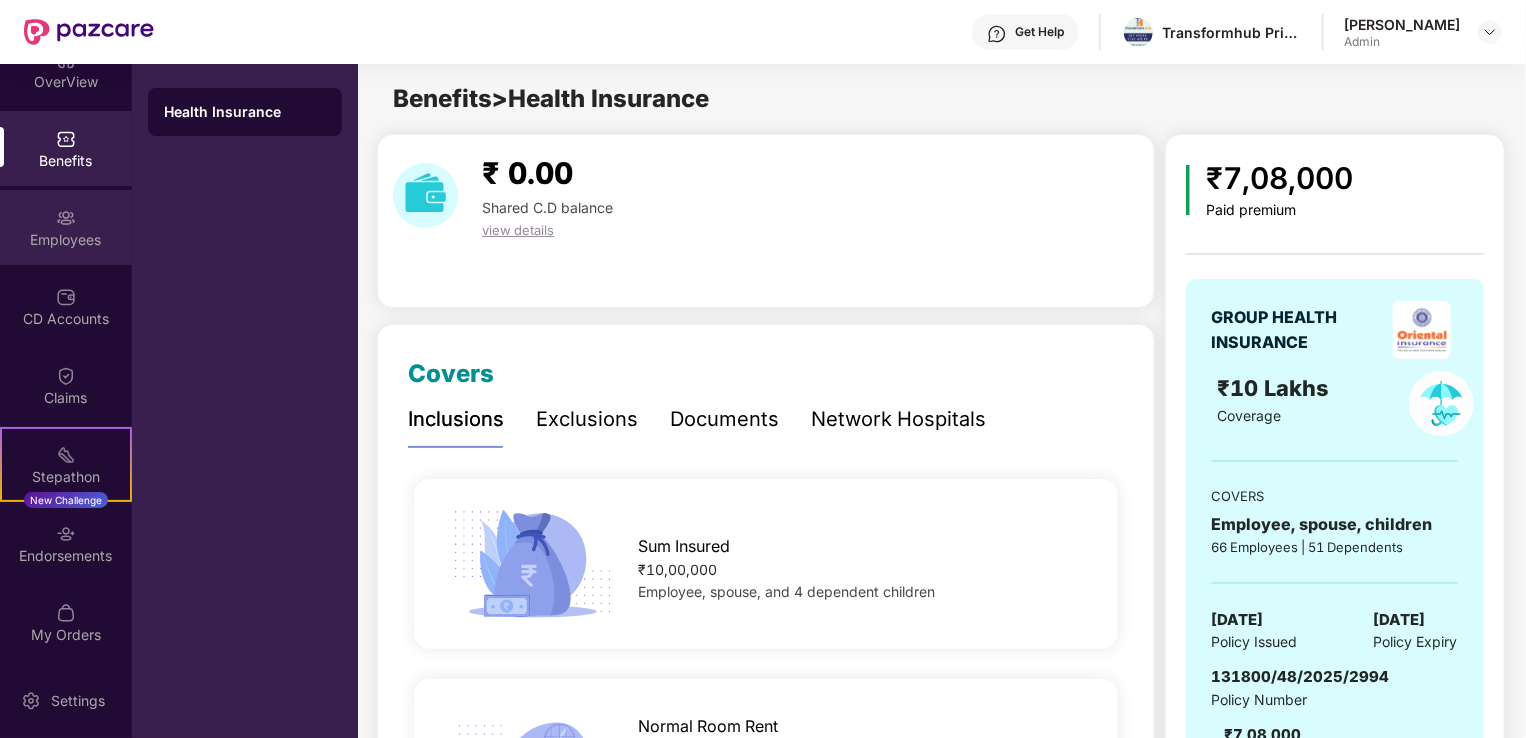 click on "Employees" at bounding box center (66, 240) 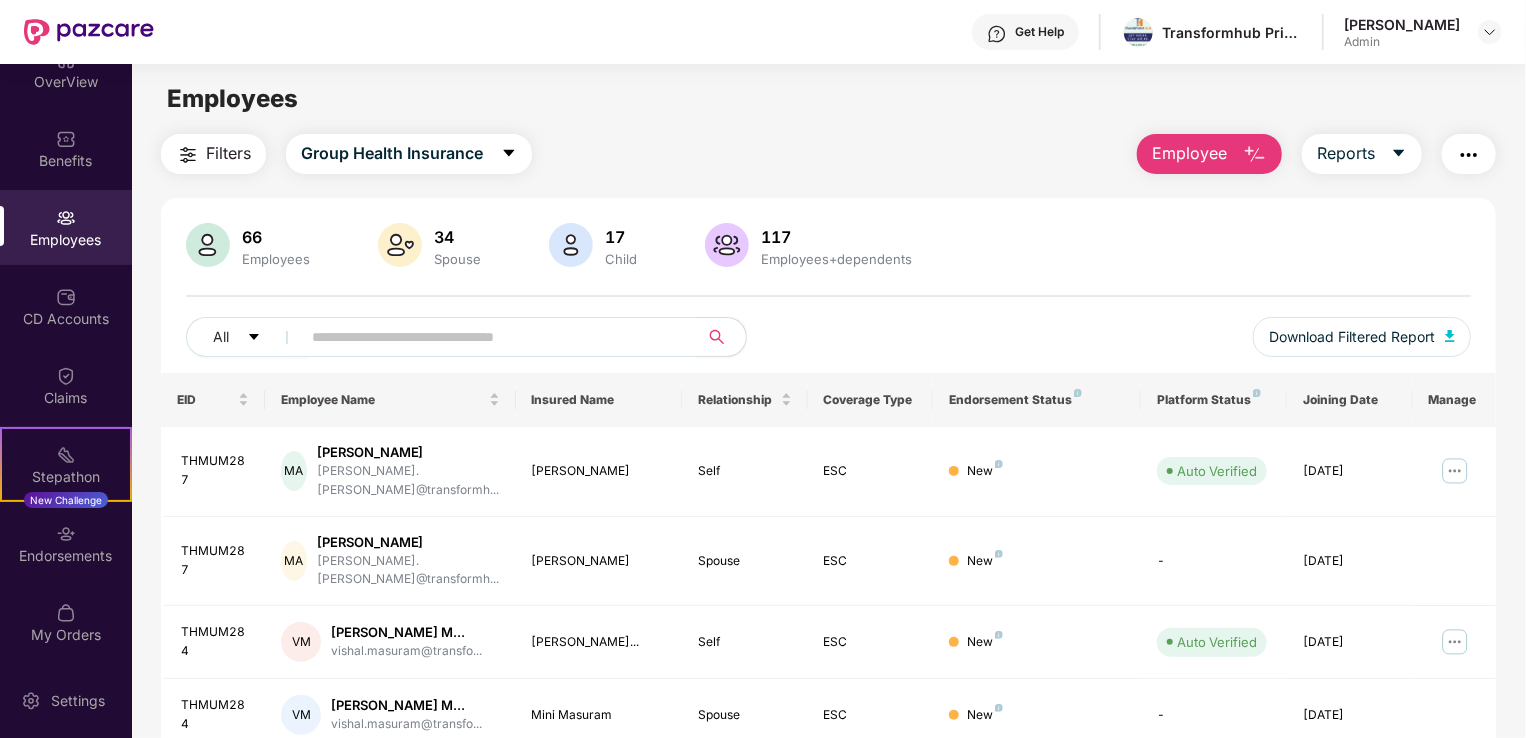 click at bounding box center (1469, 155) 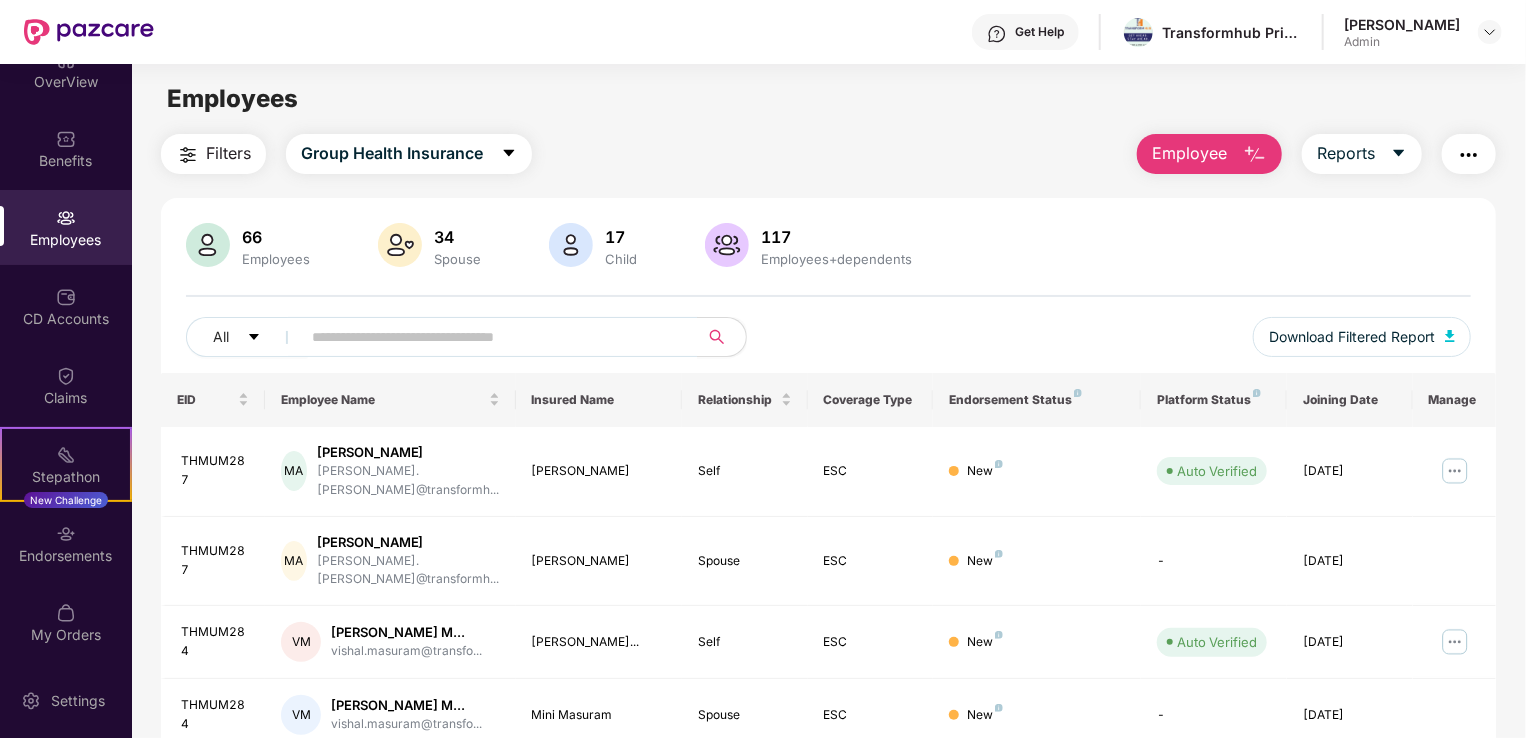 click on "66 Employees 34 Spouse 17 Child [DEMOGRAPHIC_DATA] Employees+dependents" at bounding box center (828, 247) 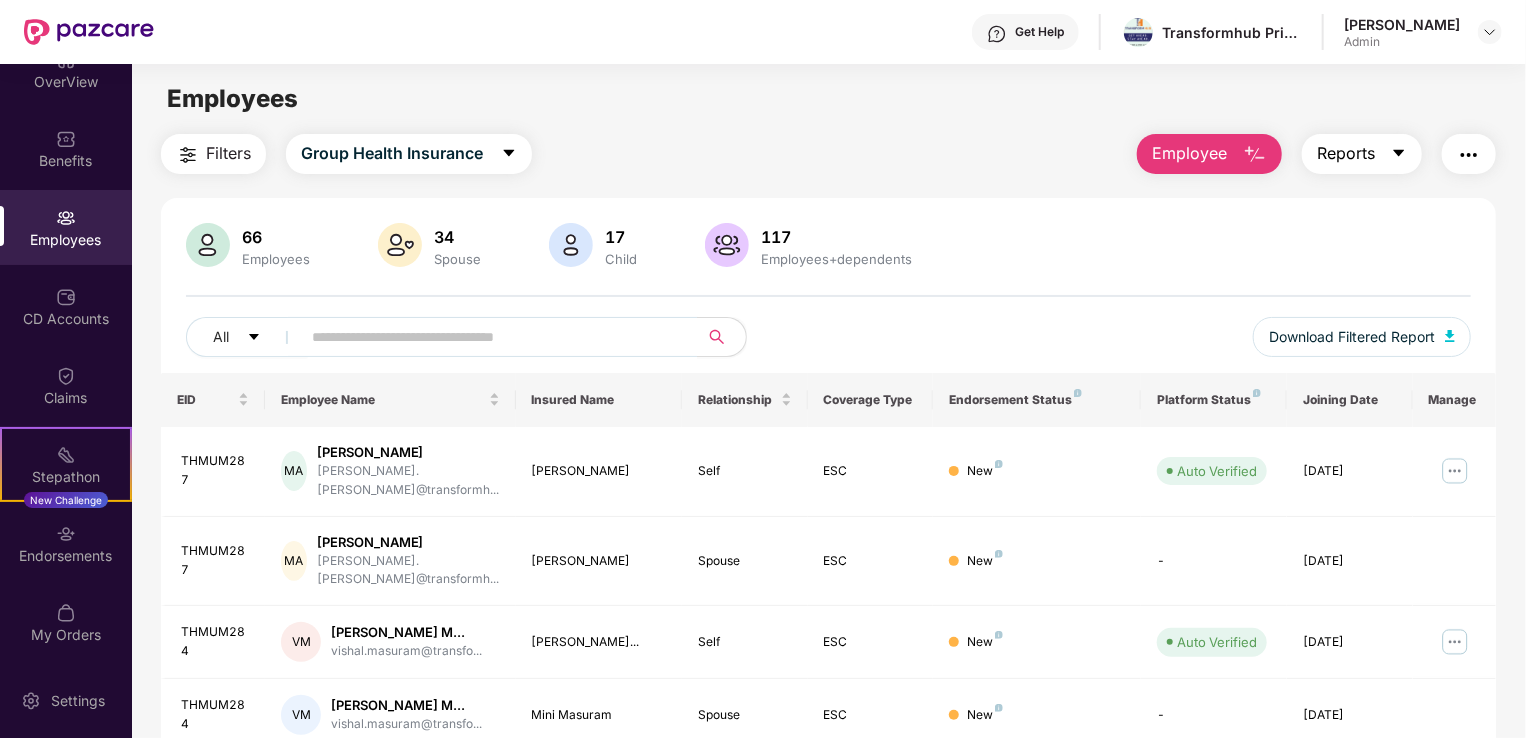 click on "Reports" at bounding box center (1362, 154) 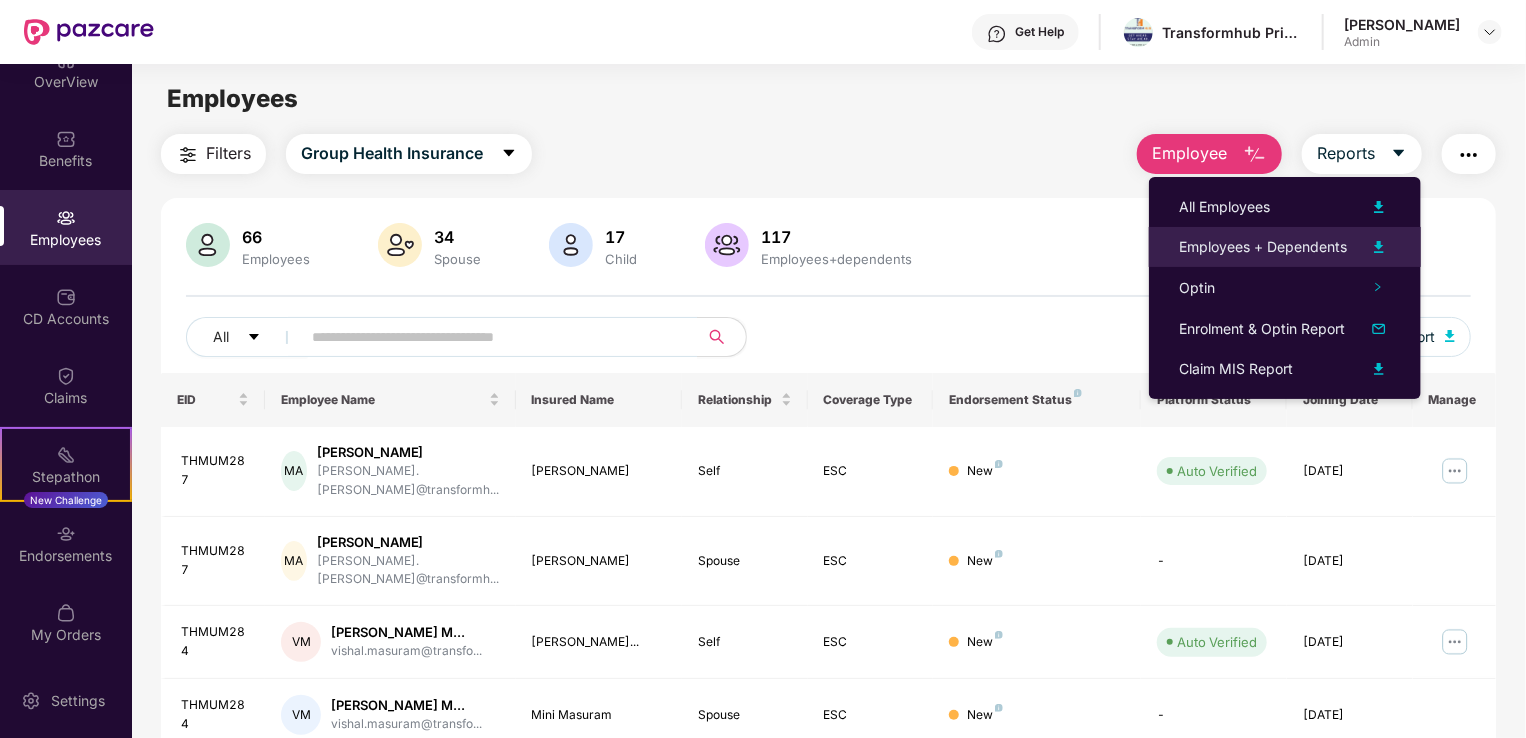 click at bounding box center [1379, 247] 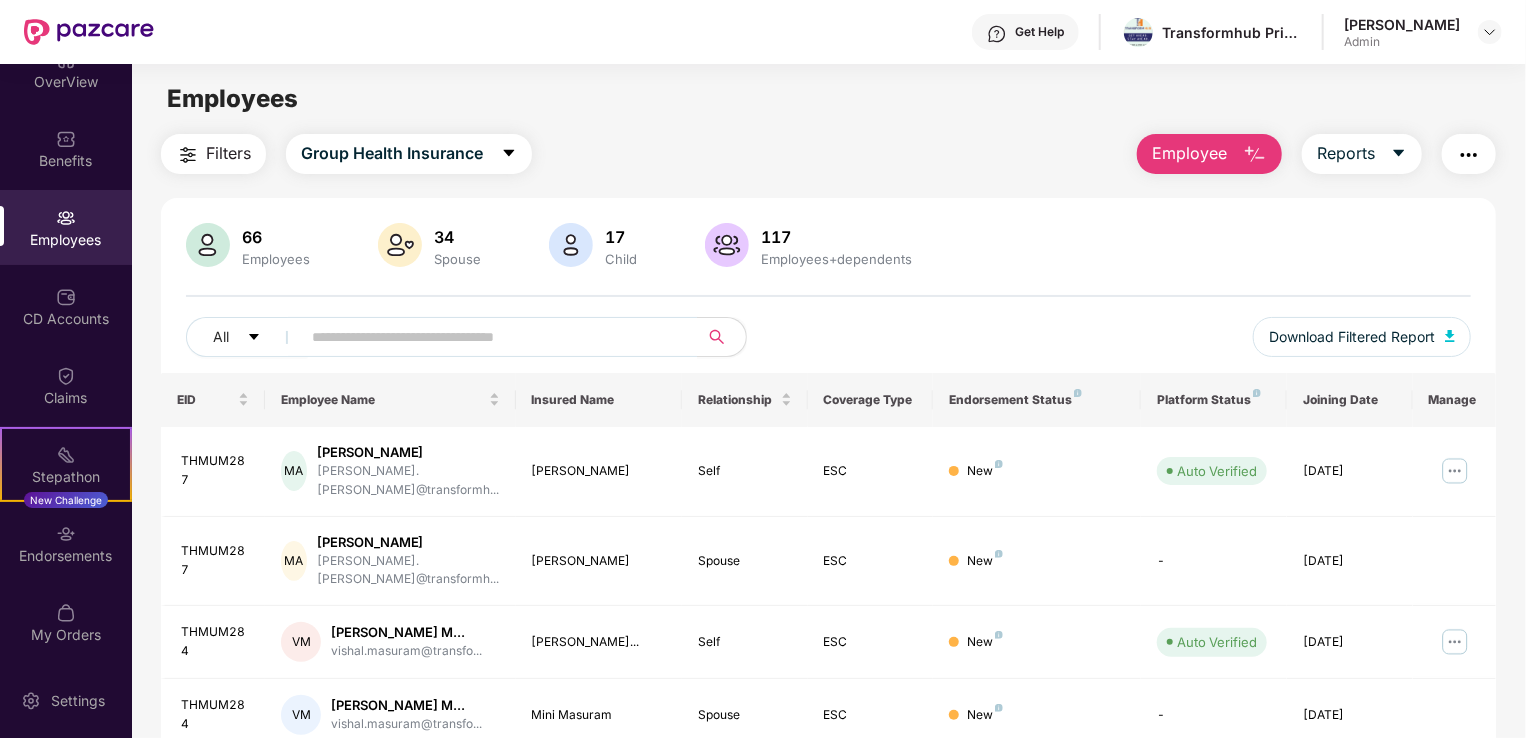 click on "66 Employees 34 Spouse 17 Child [DEMOGRAPHIC_DATA] Employees+dependents" at bounding box center [828, 247] 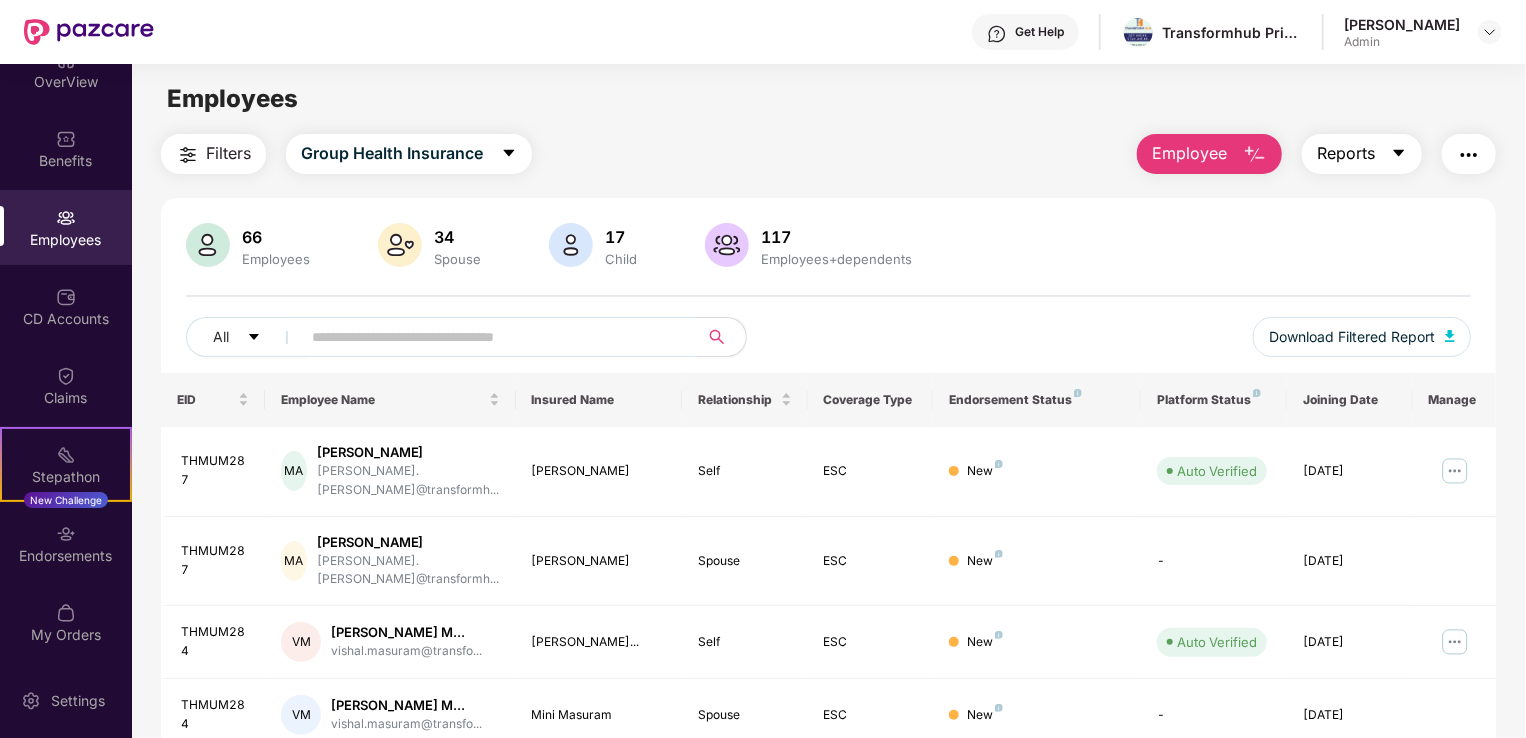 click 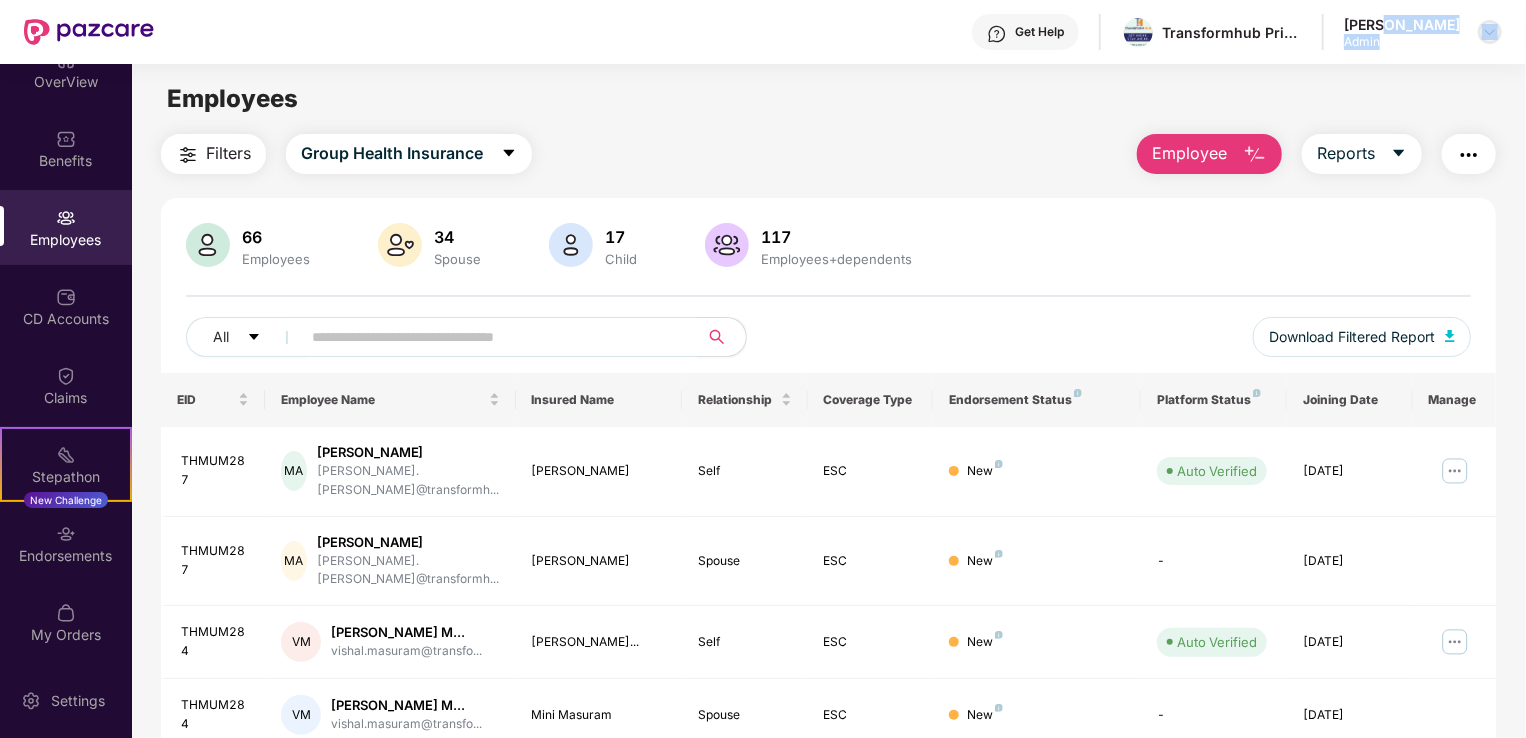 drag, startPoint x: 1406, startPoint y: 30, endPoint x: 1490, endPoint y: 34, distance: 84.095184 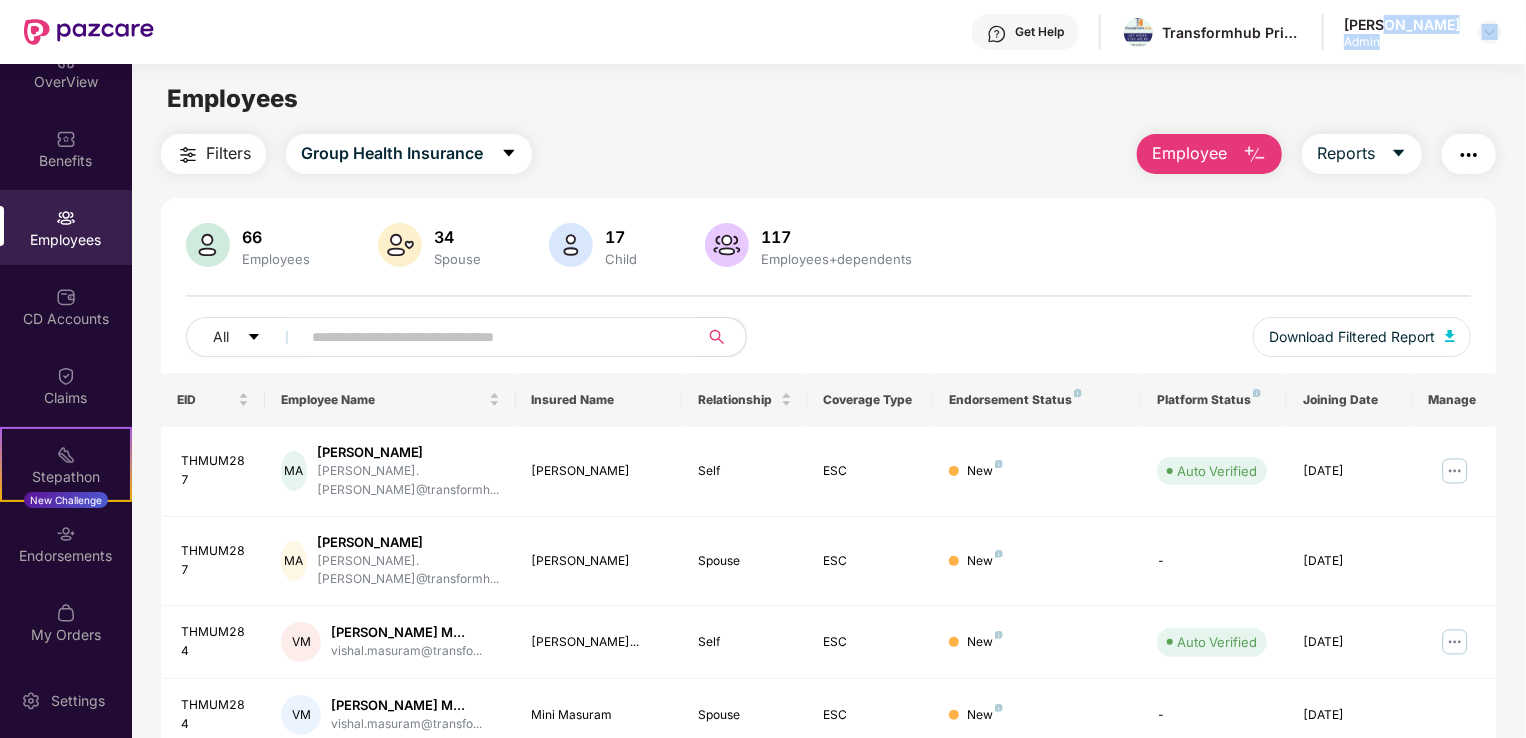 drag, startPoint x: 1490, startPoint y: 34, endPoint x: 1469, endPoint y: 28, distance: 21.84033 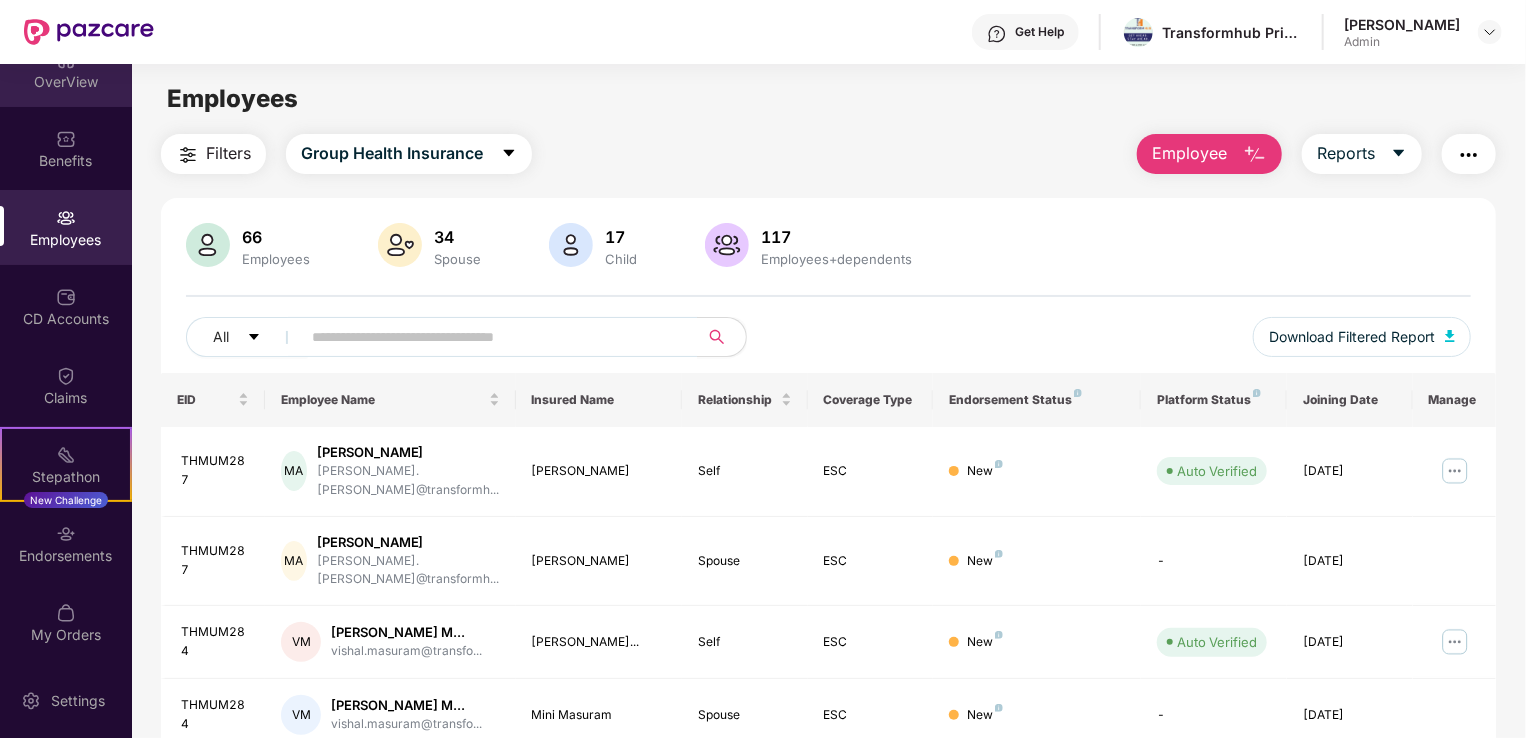 click on "OverView" at bounding box center [66, 82] 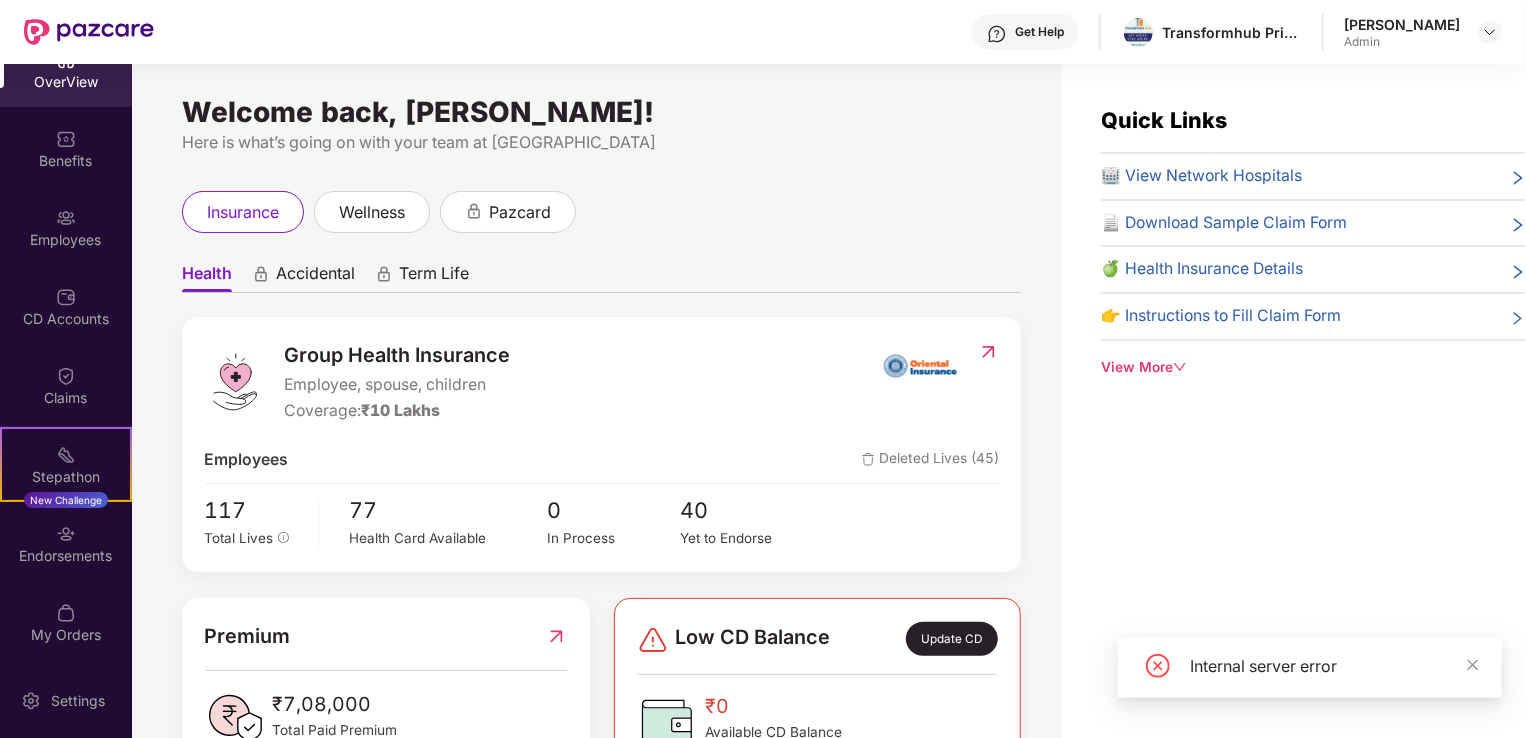 click on "Quick Links 🏥 View Network Hospitals 📄 Download Sample Claim Form 🍏 Health Insurance Details 👉 Instructions to Fill Claim Form View More" at bounding box center [1293, 433] 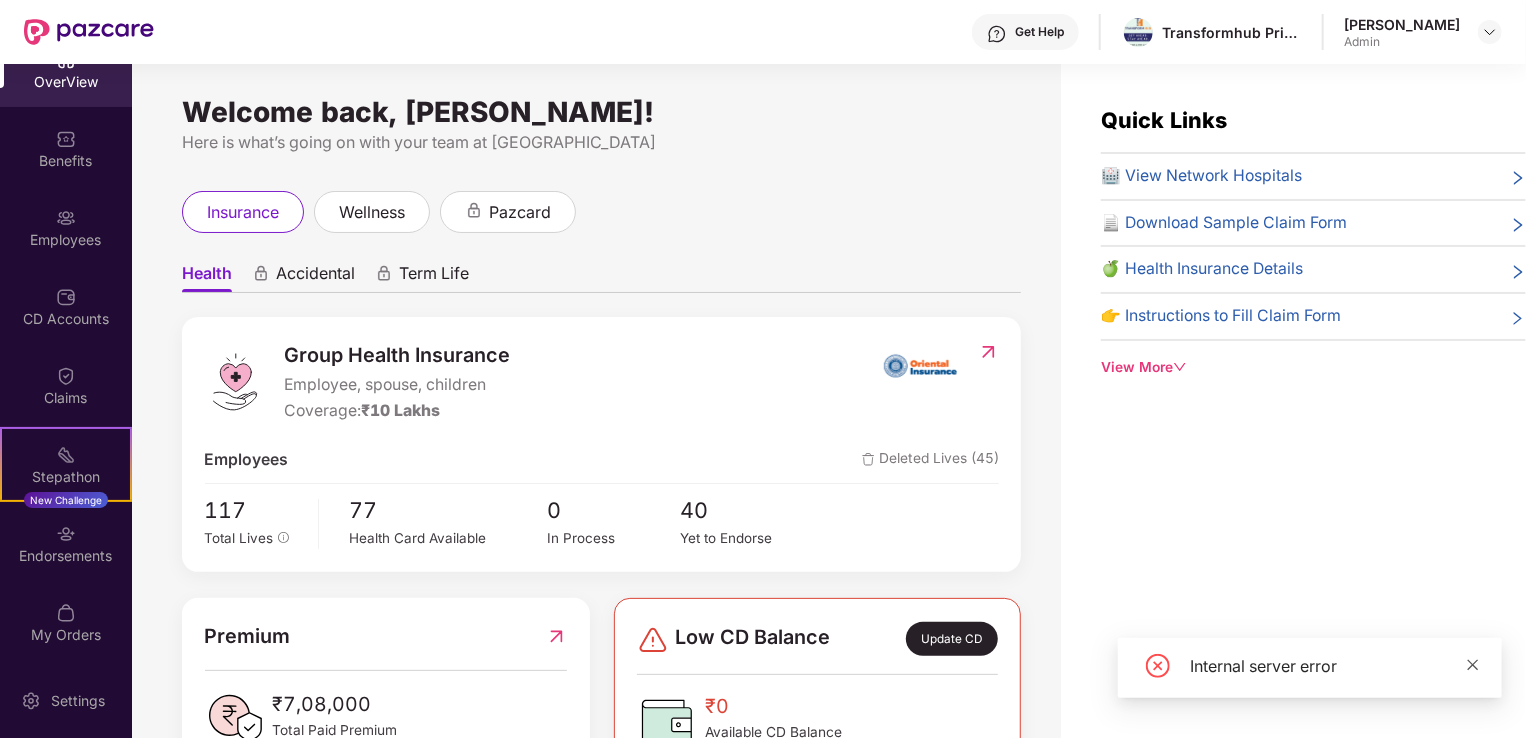 click 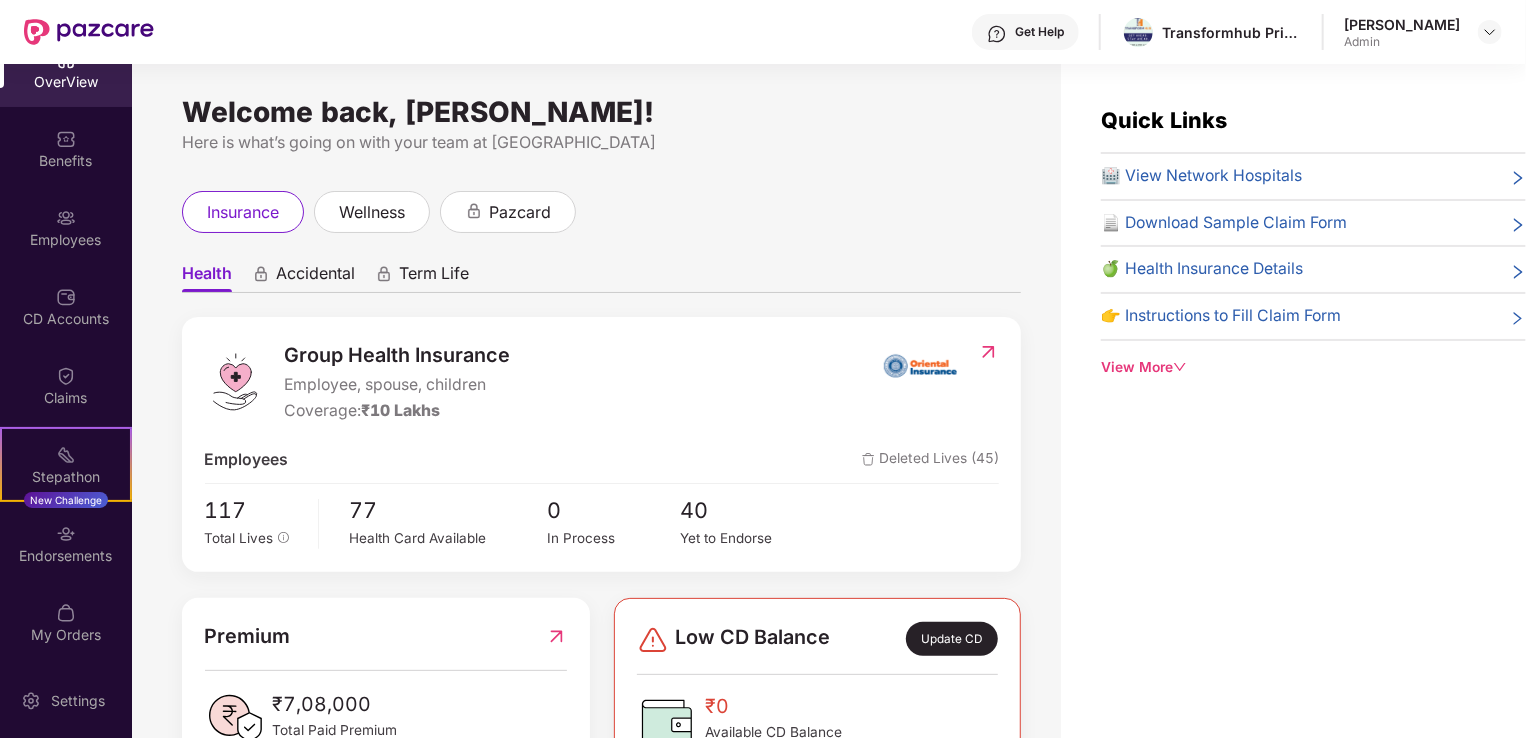 click on "Quick Links 🏥 View Network Hospitals 📄 Download Sample Claim Form 🍏 Health Insurance Details 👉 Instructions to Fill Claim Form View More" at bounding box center [1293, 433] 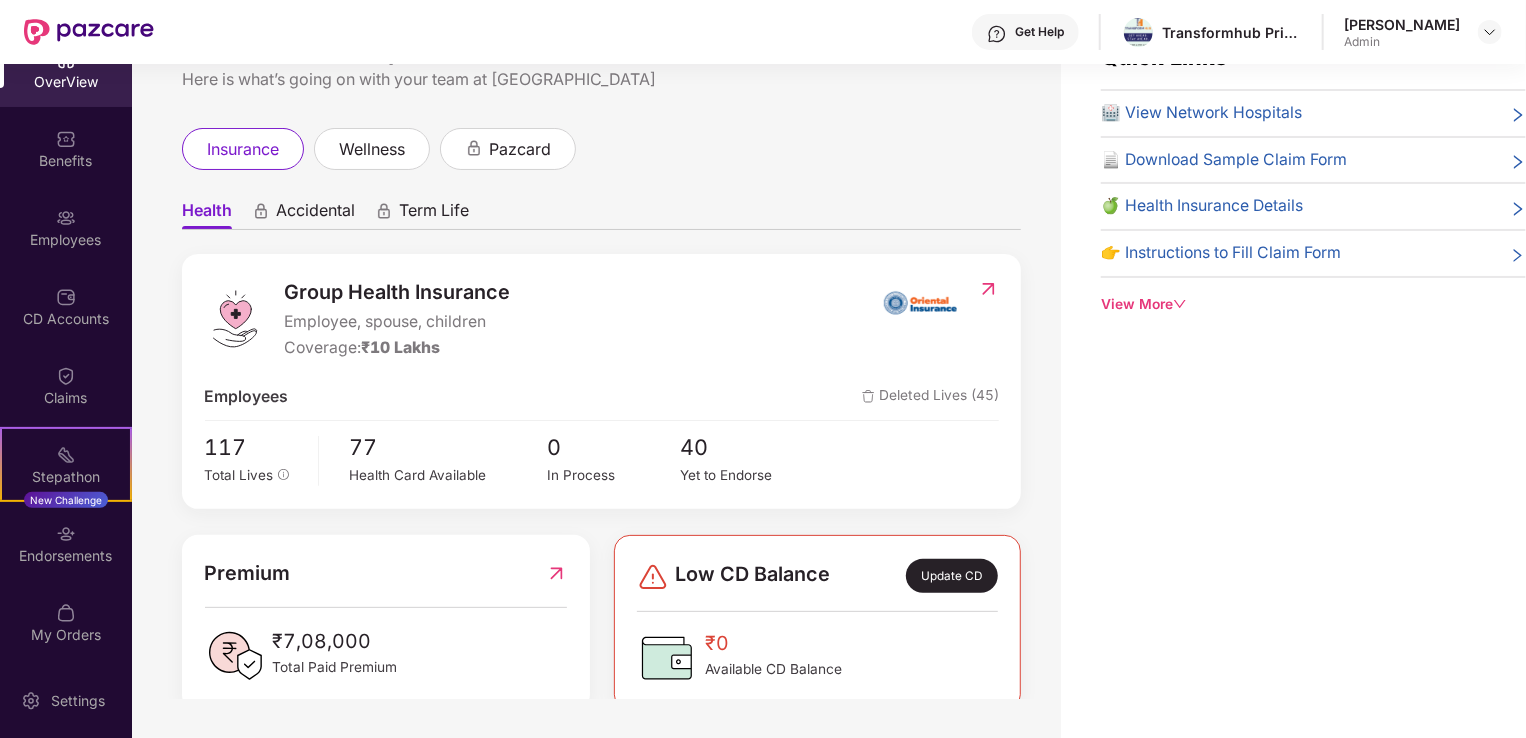 scroll, scrollTop: 64, scrollLeft: 0, axis: vertical 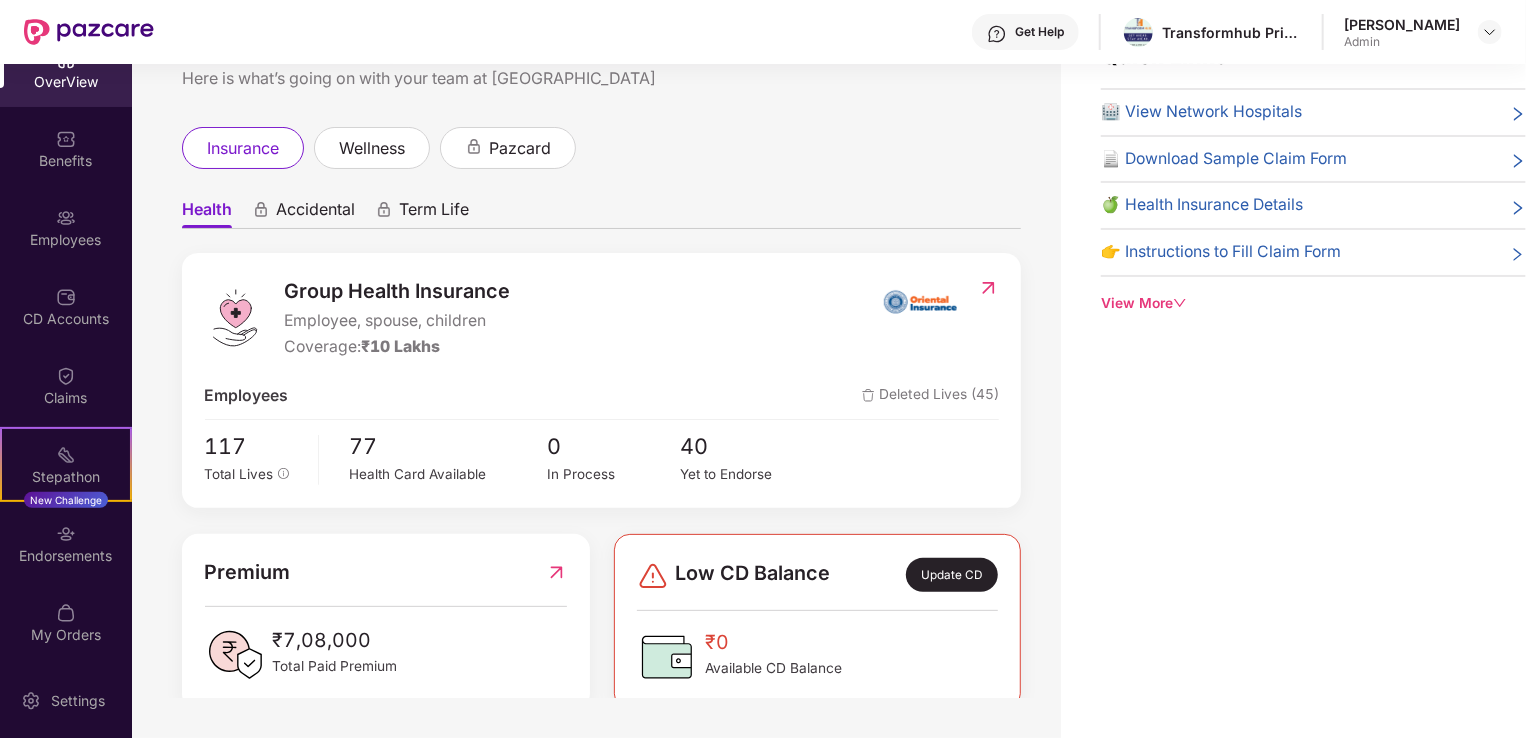 click at bounding box center [556, 572] 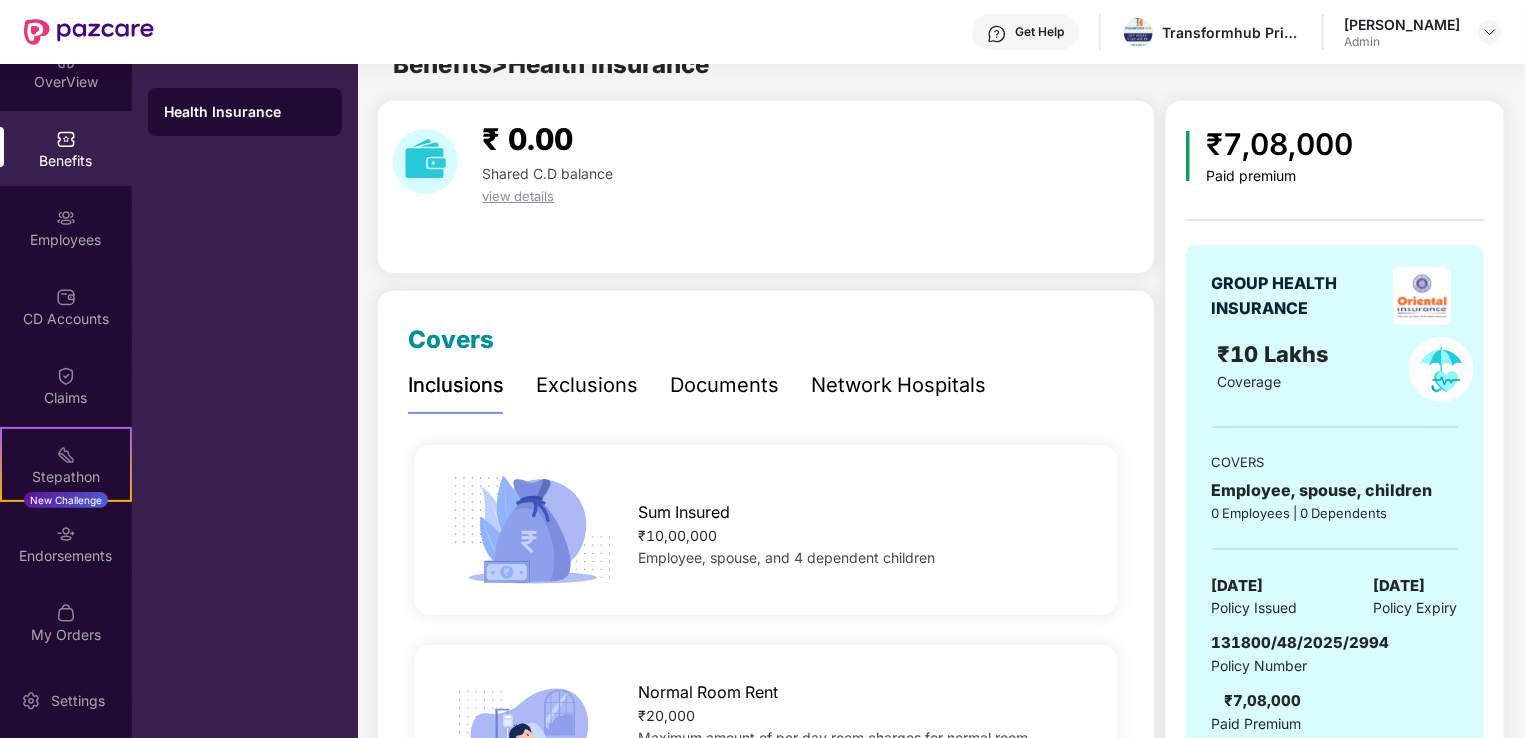 scroll, scrollTop: 64, scrollLeft: 0, axis: vertical 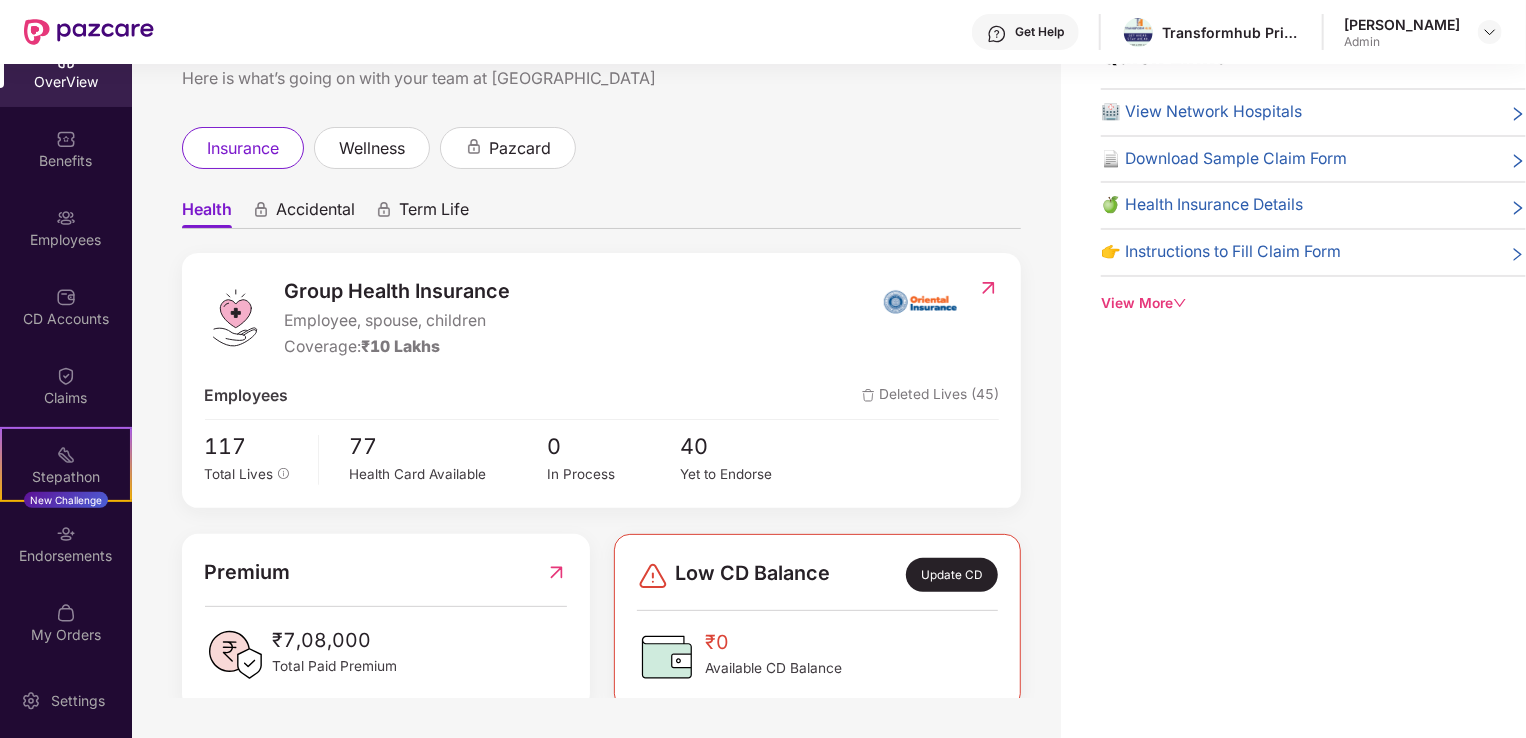 click at bounding box center [556, 572] 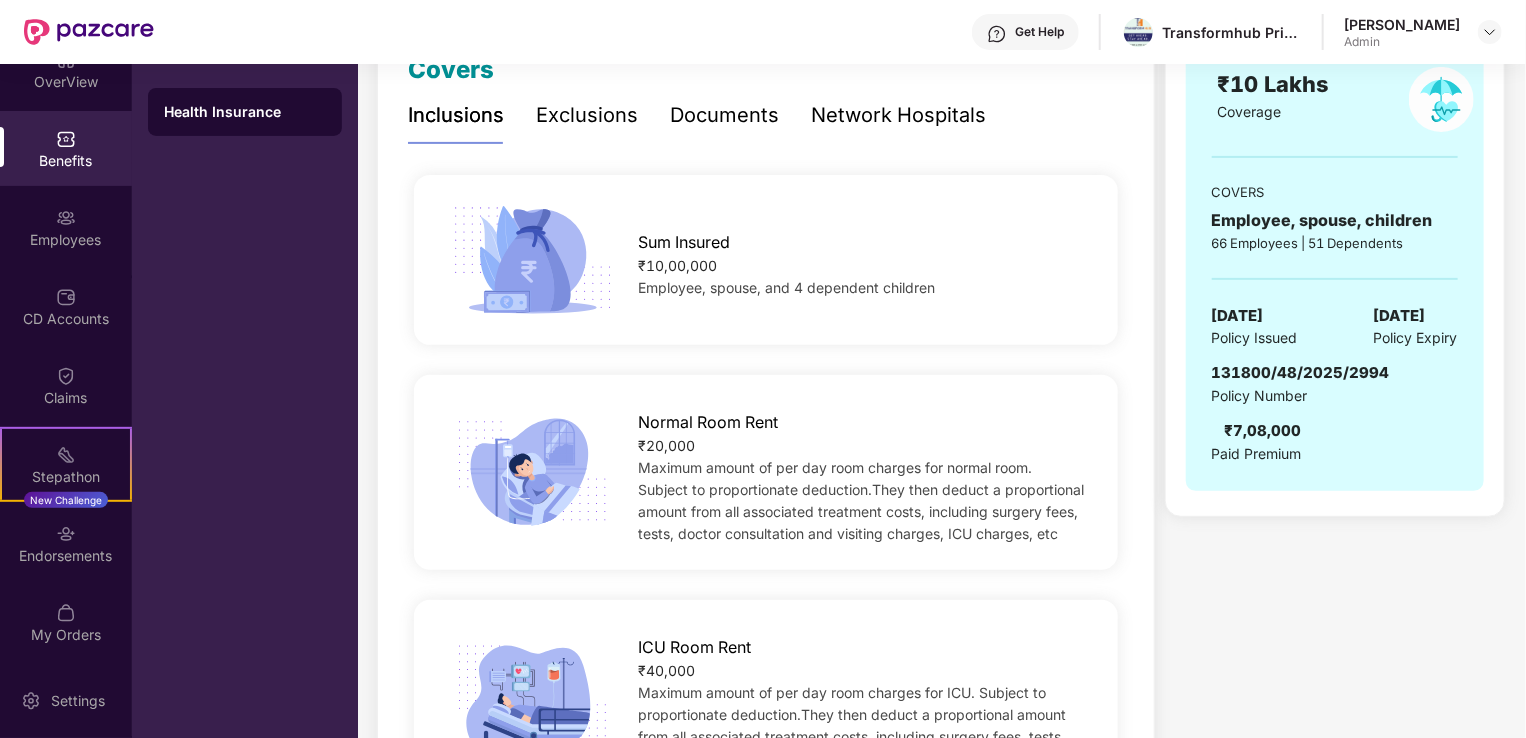 scroll, scrollTop: 264, scrollLeft: 0, axis: vertical 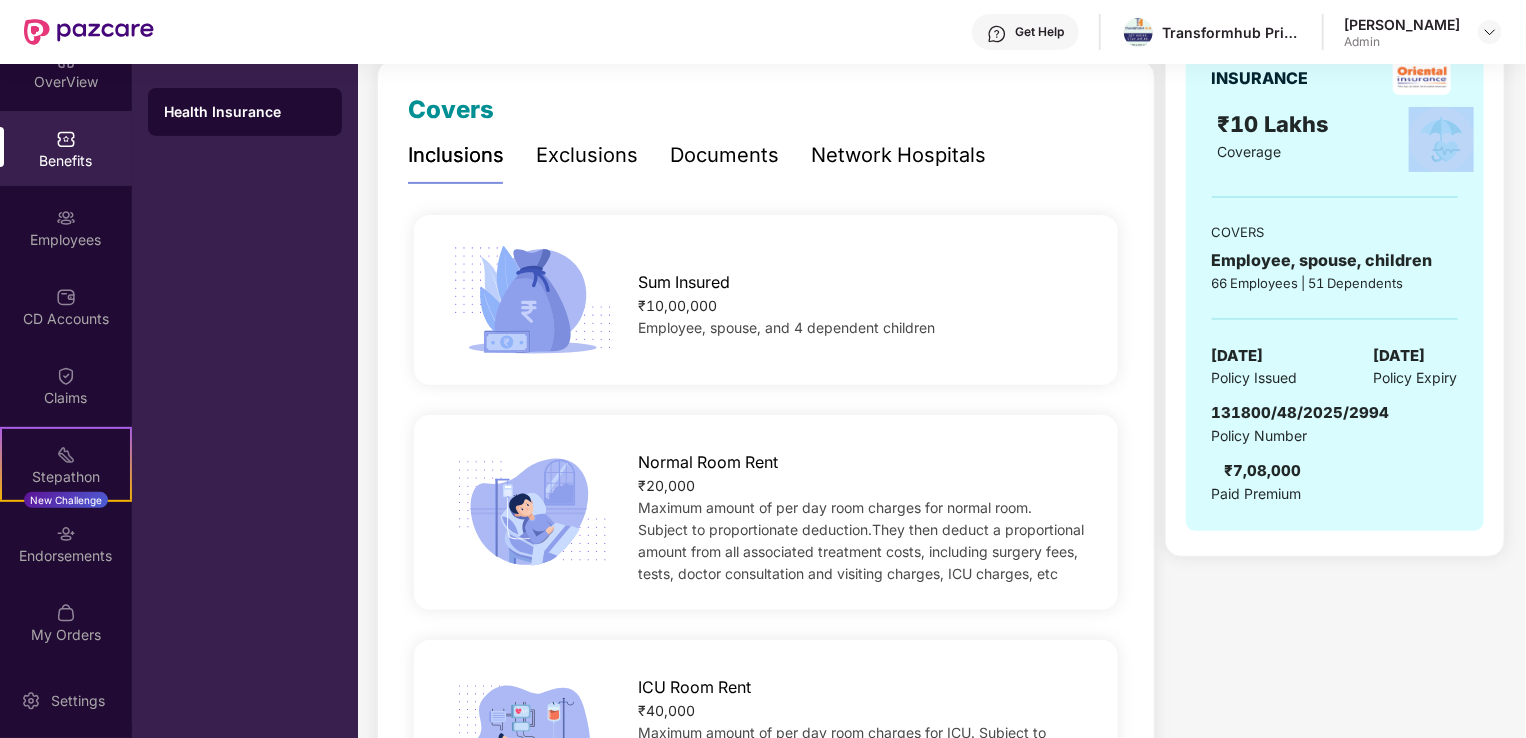 drag, startPoint x: 1523, startPoint y: 155, endPoint x: 1524, endPoint y: 172, distance: 17.029387 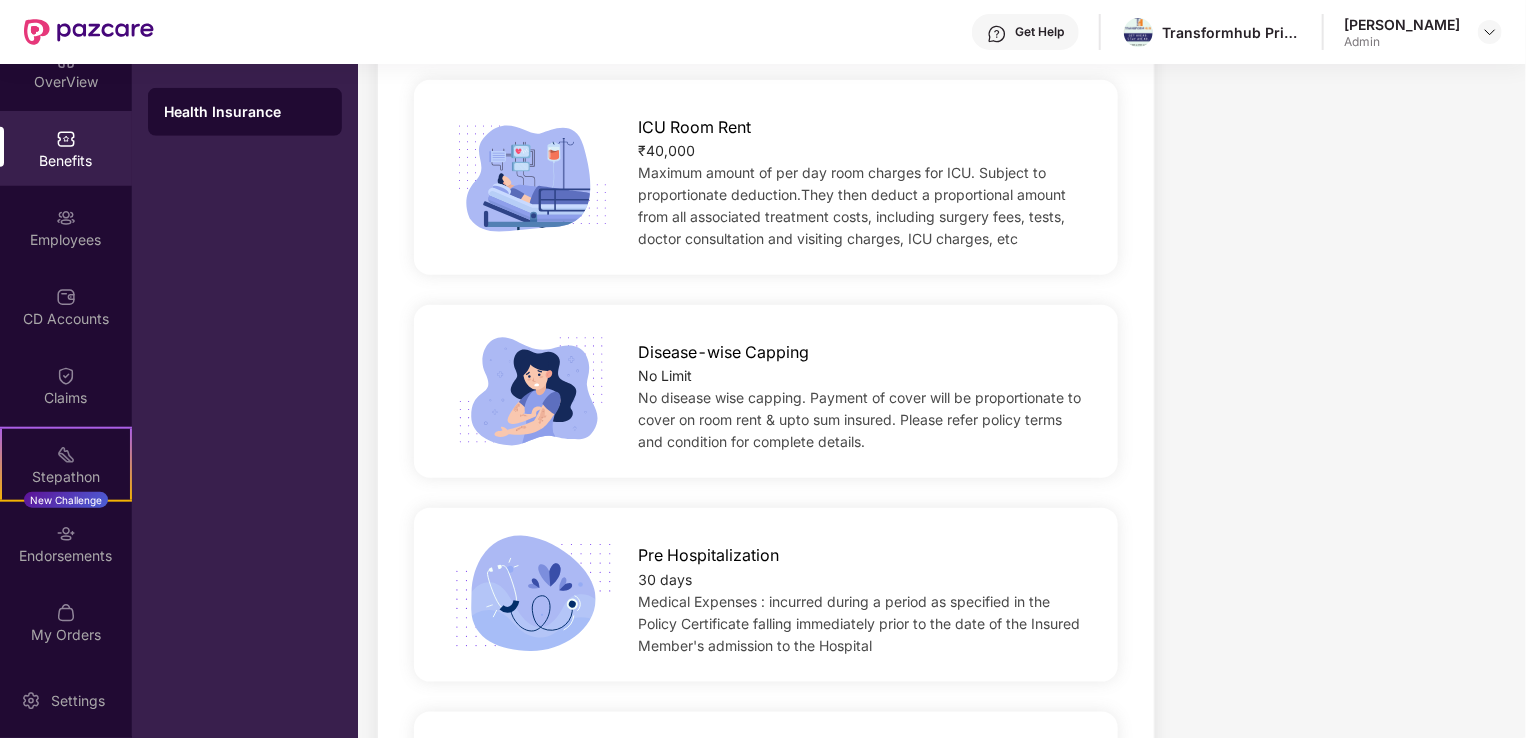 scroll, scrollTop: 864, scrollLeft: 0, axis: vertical 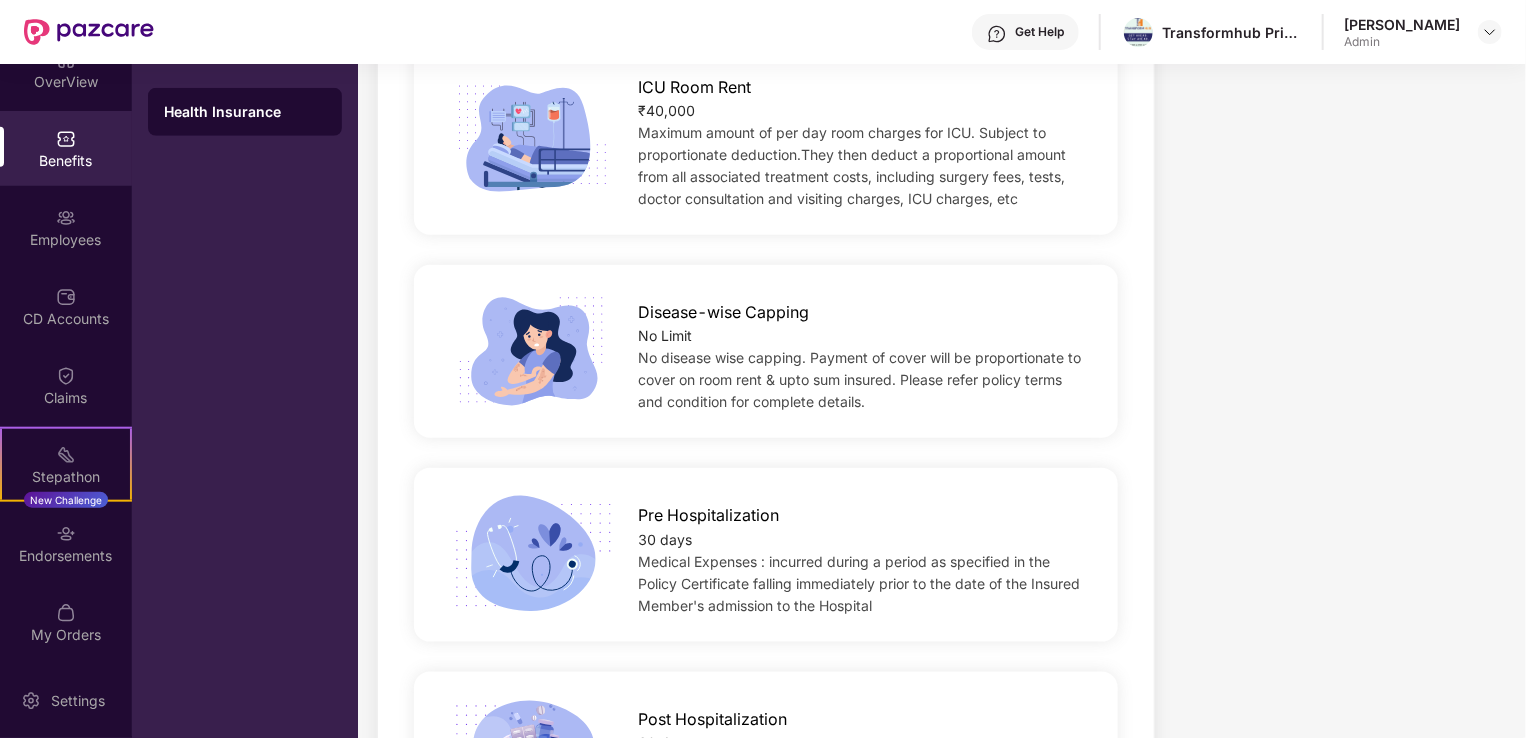 click on "Disease-wise Capping No Limit No disease wise capping. Payment of cover will be proportionate to cover on room rent & upto sum insured. Please refer policy terms and condition for complete details." at bounding box center [765, 351] 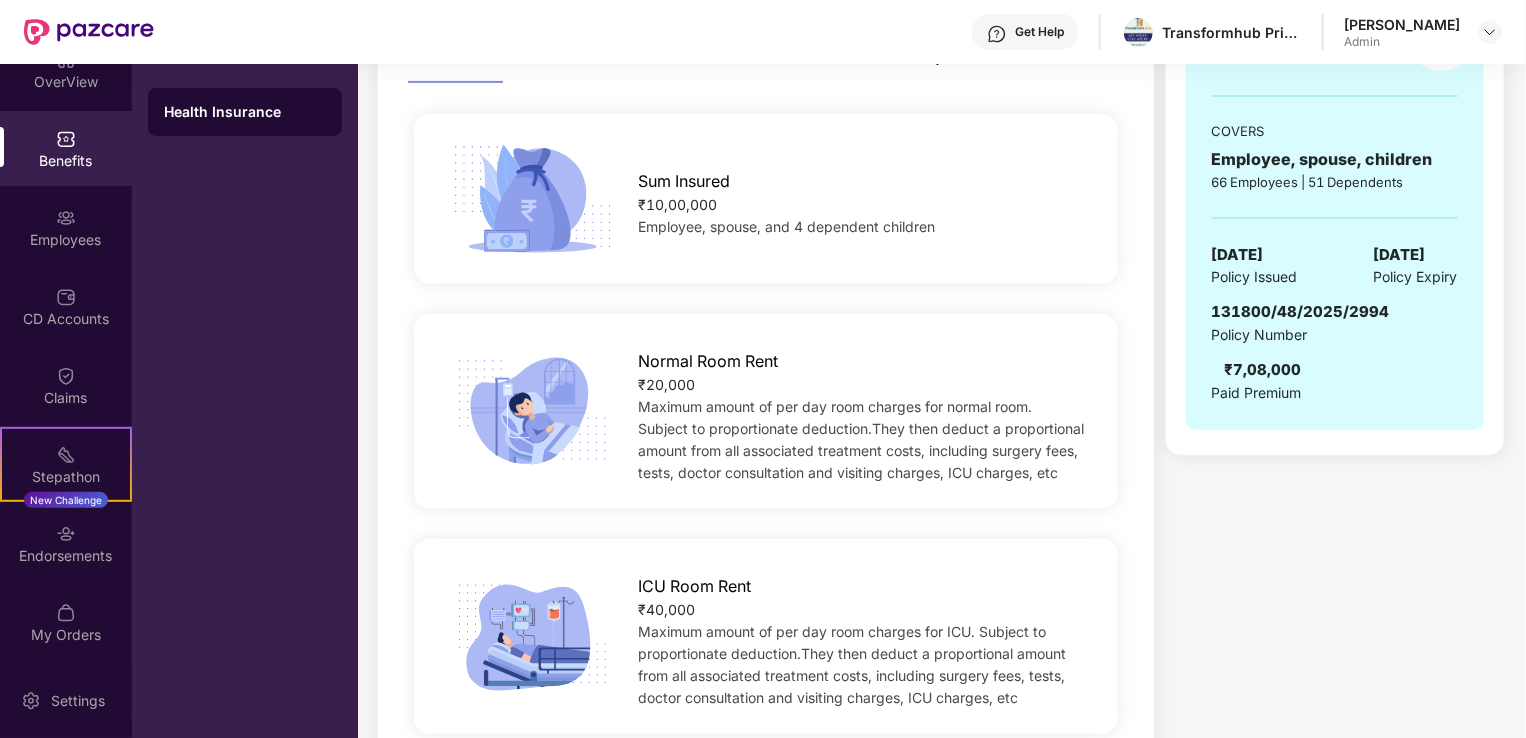 scroll, scrollTop: 355, scrollLeft: 0, axis: vertical 